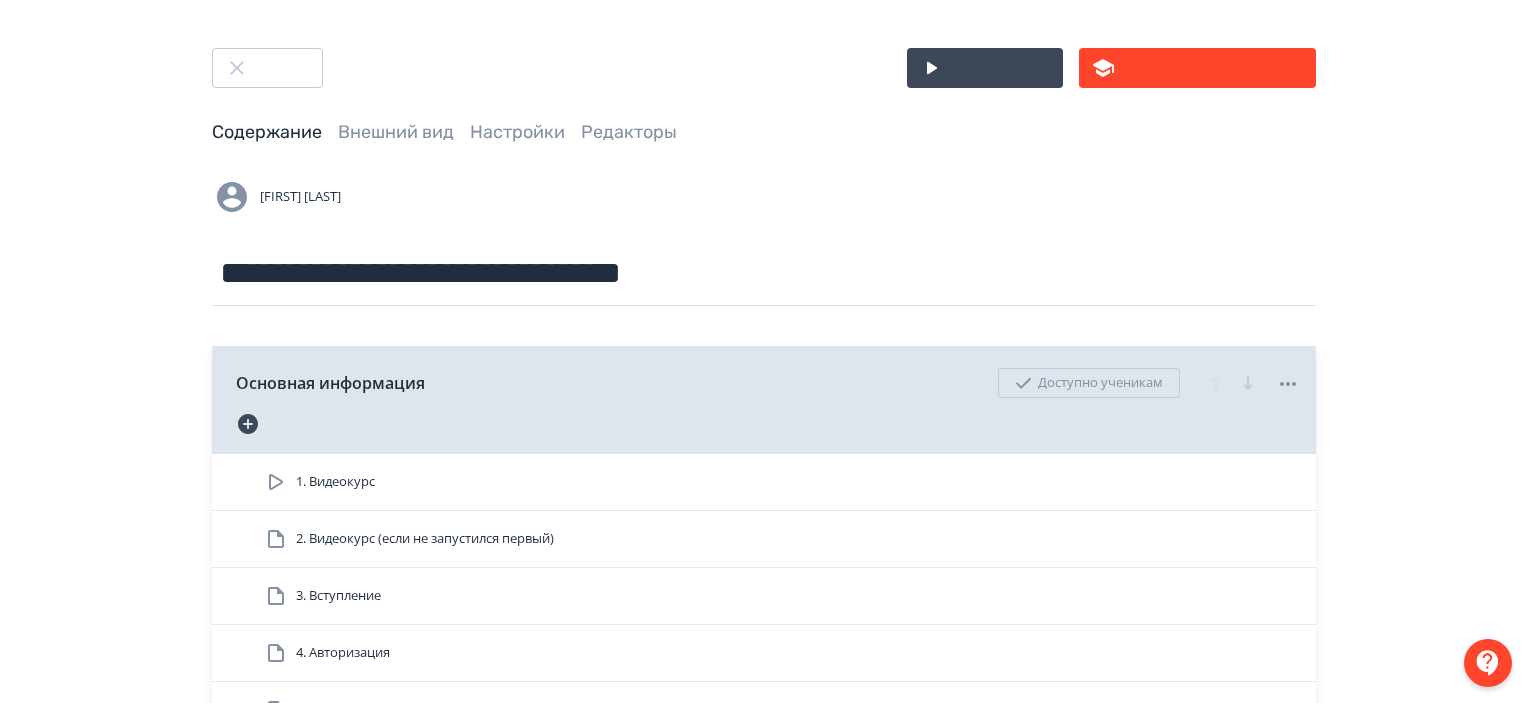 scroll, scrollTop: 0, scrollLeft: 0, axis: both 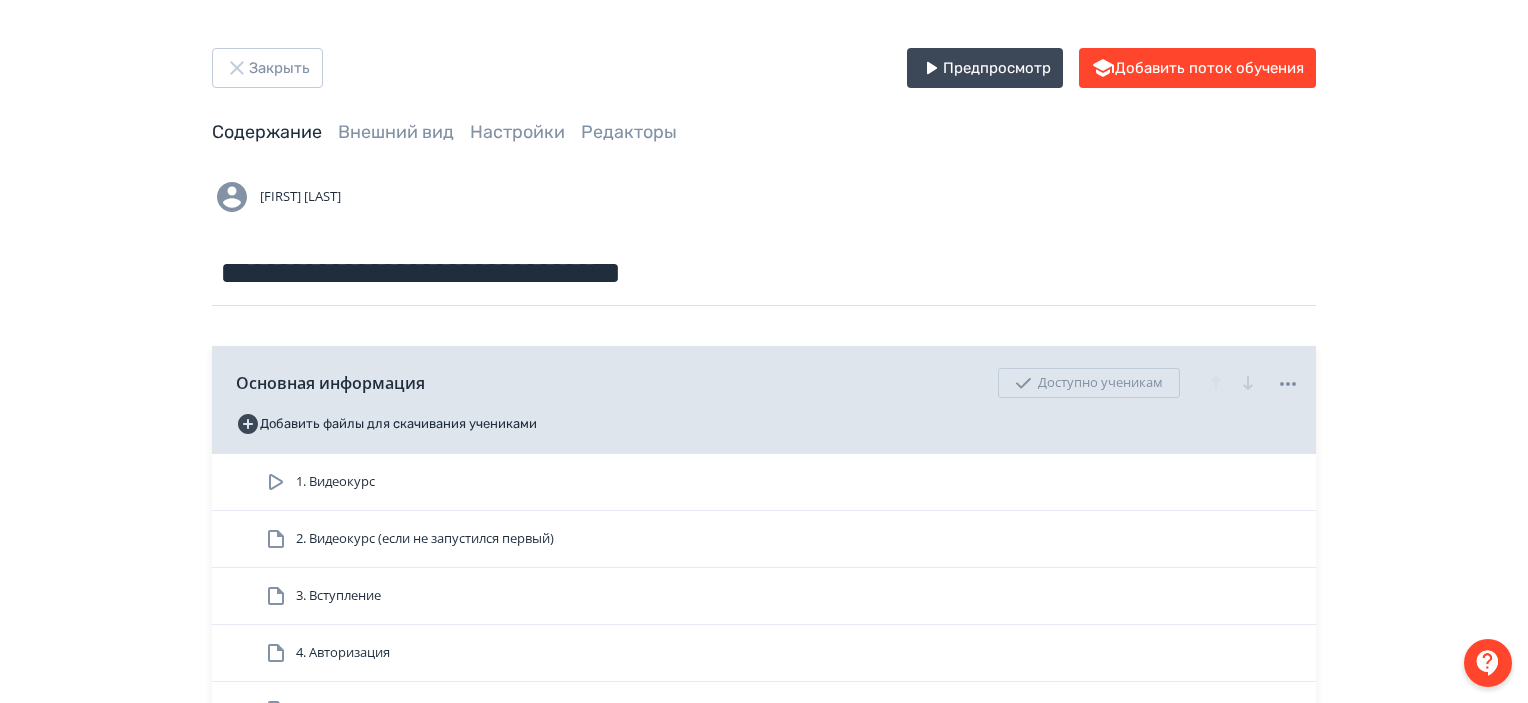 click on "**********" at bounding box center (764, 912) 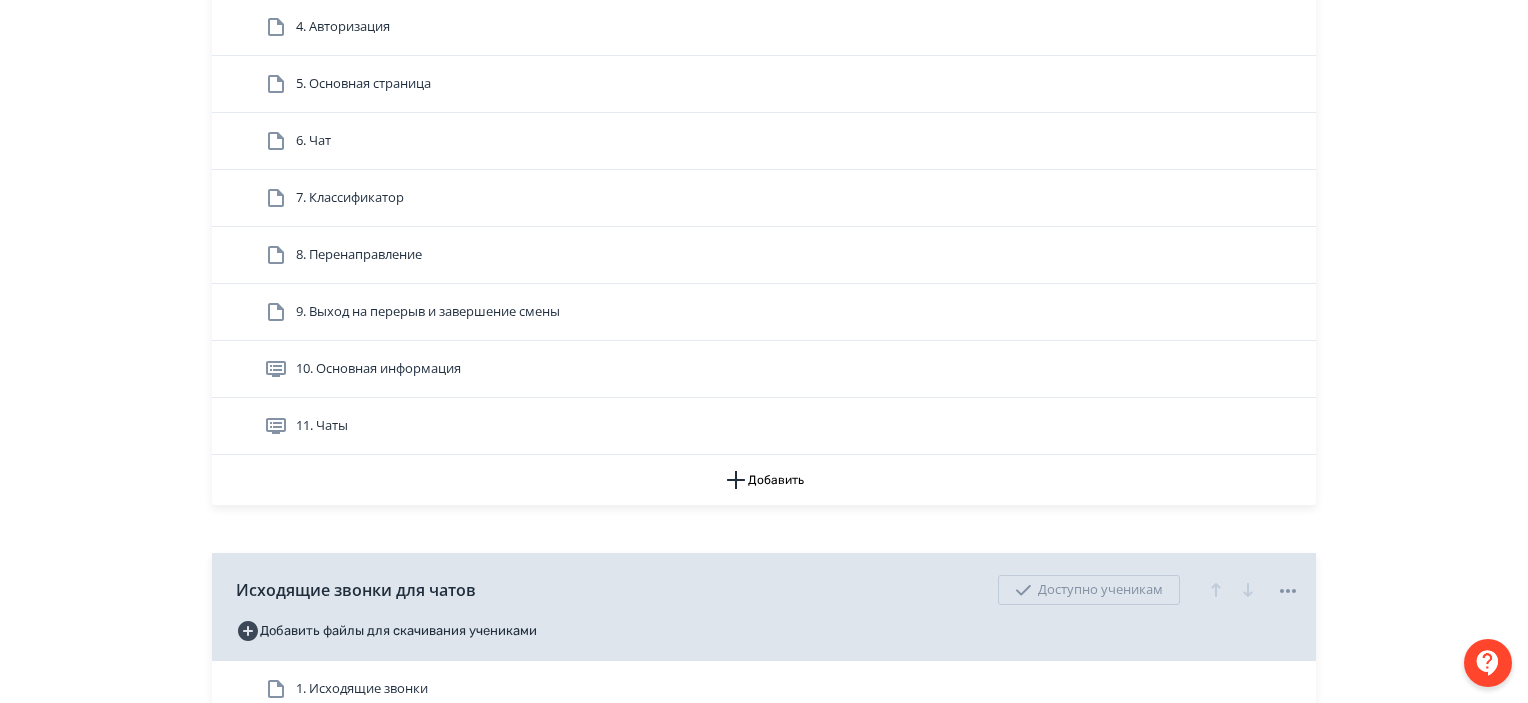 scroll, scrollTop: 624, scrollLeft: 0, axis: vertical 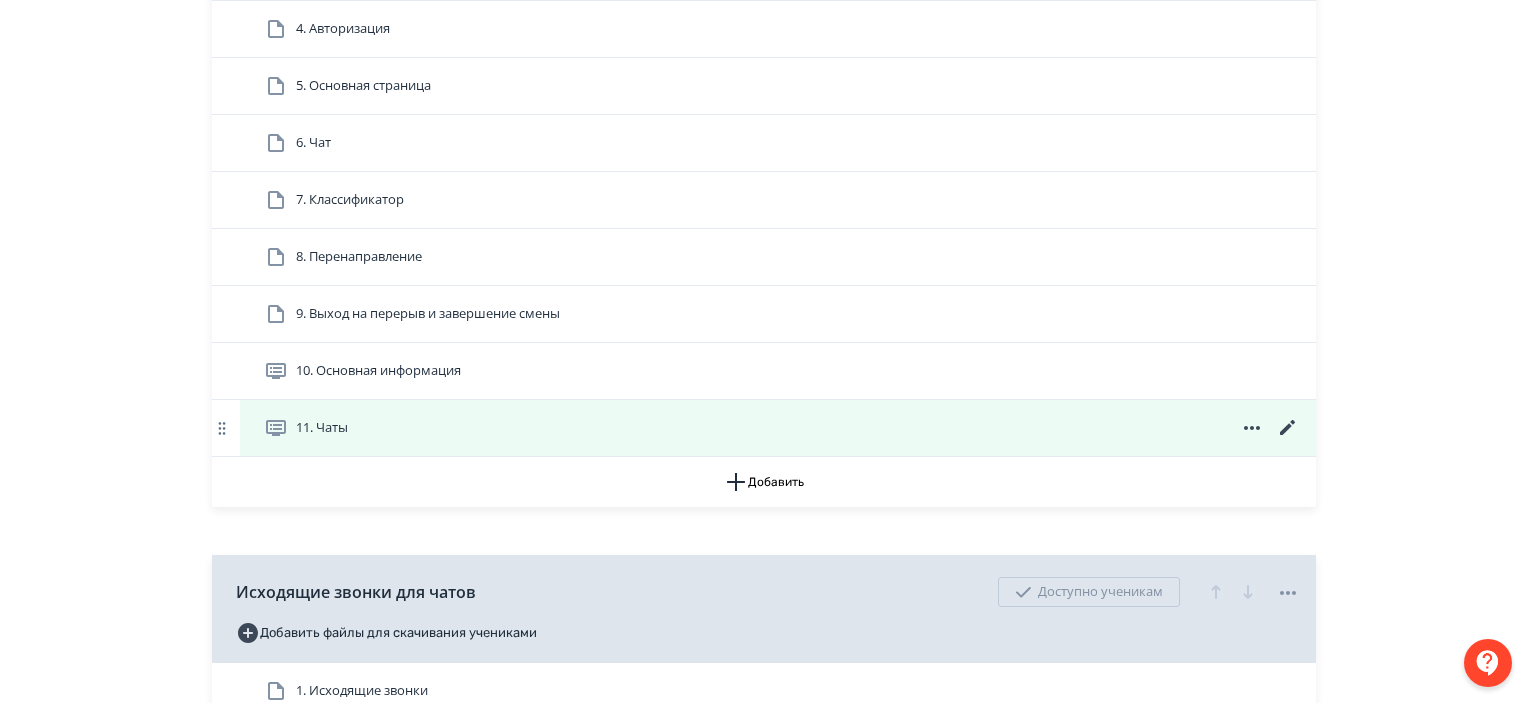 click at bounding box center [0, 0] 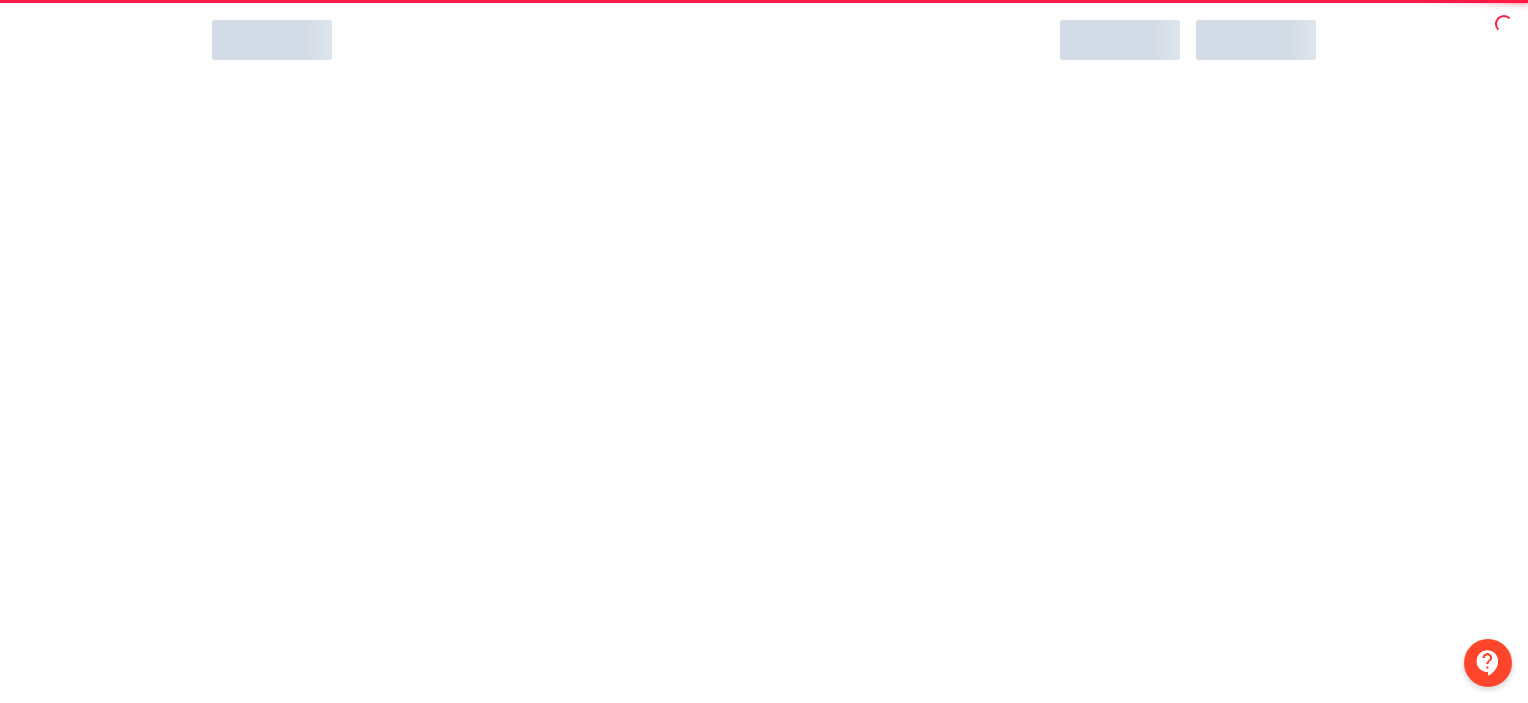 scroll, scrollTop: 0, scrollLeft: 0, axis: both 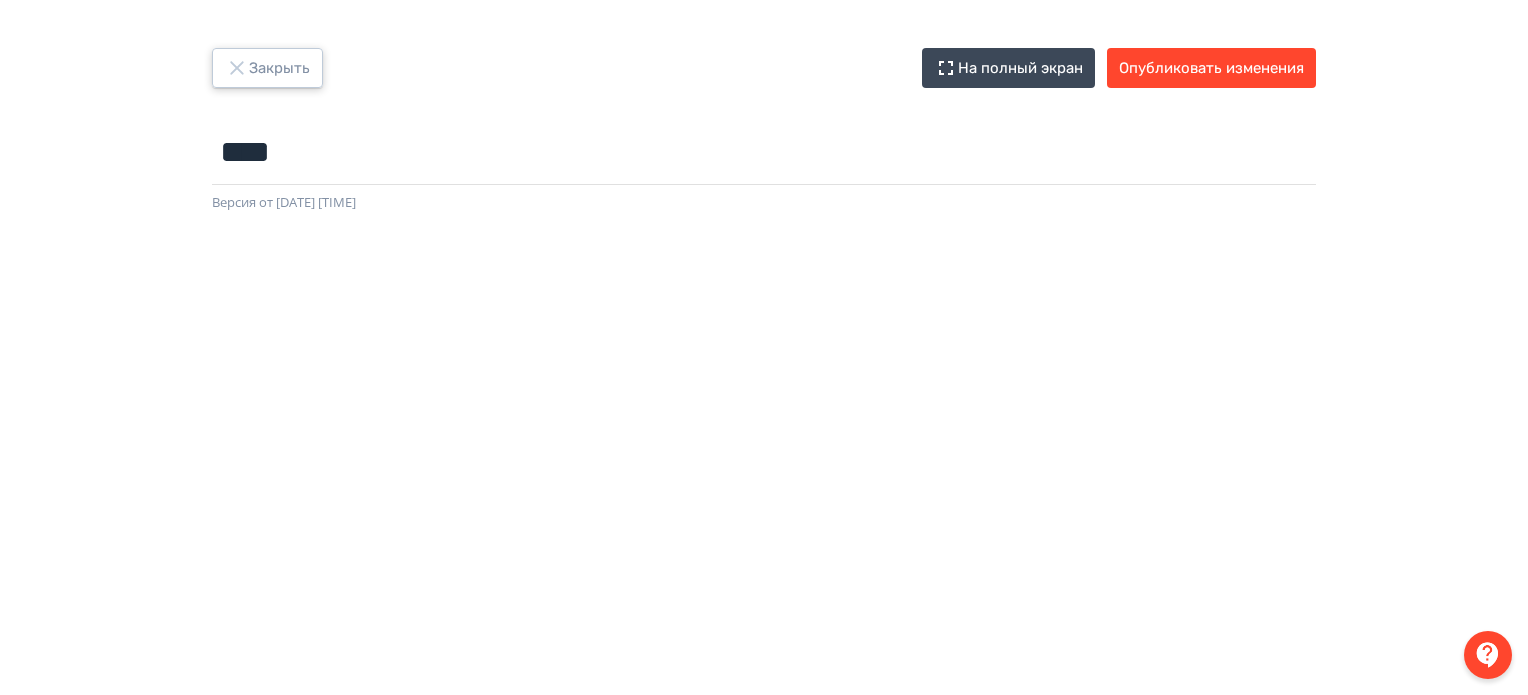 click on "Закрыть" at bounding box center (267, 68) 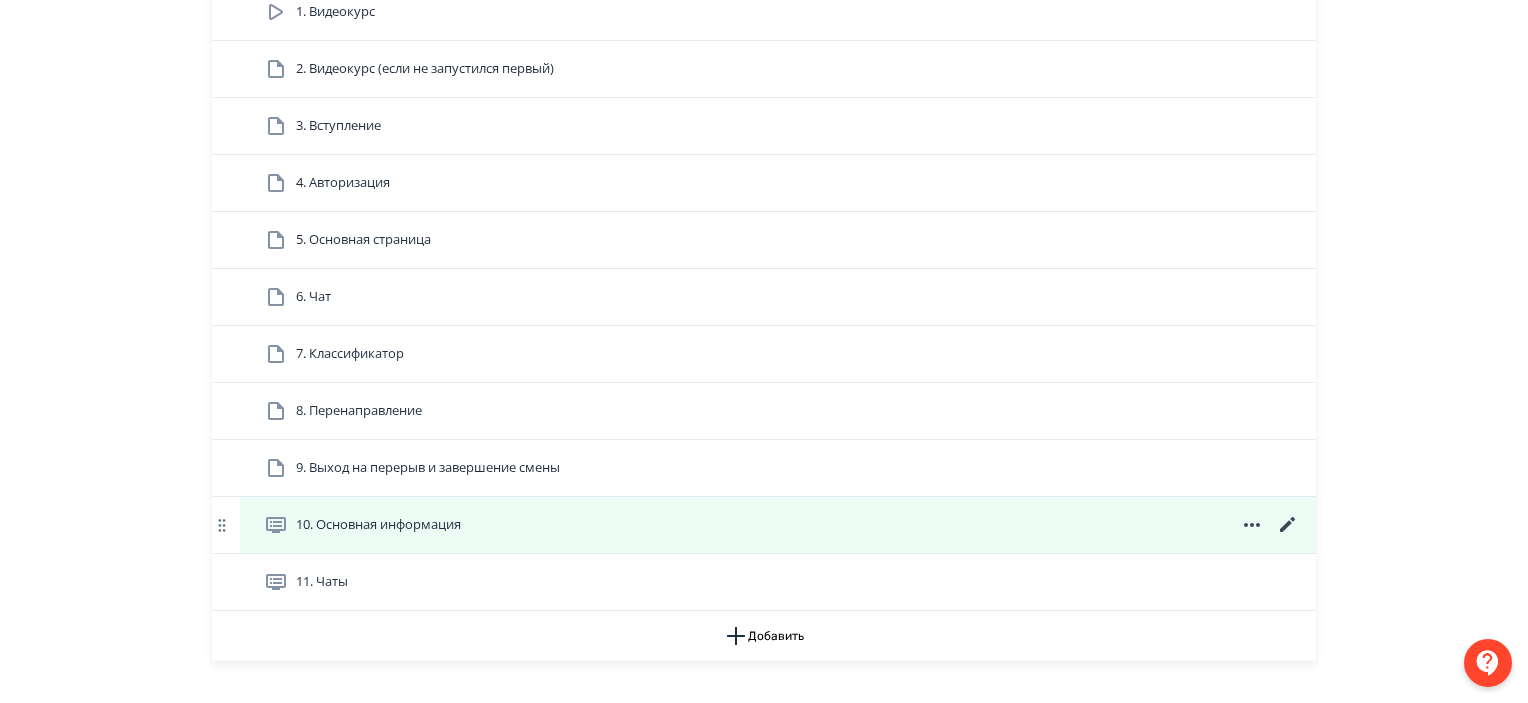 scroll, scrollTop: 466, scrollLeft: 0, axis: vertical 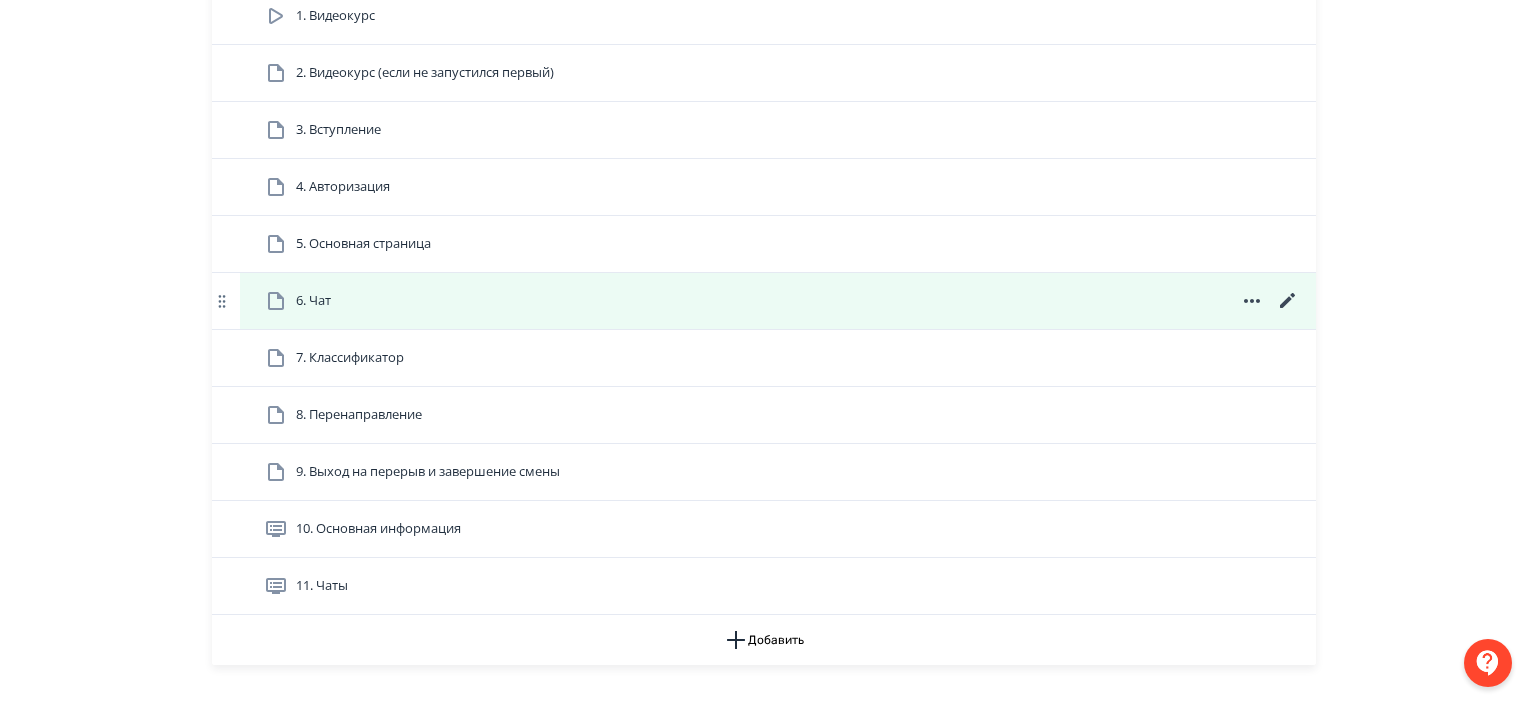 click at bounding box center (0, 0) 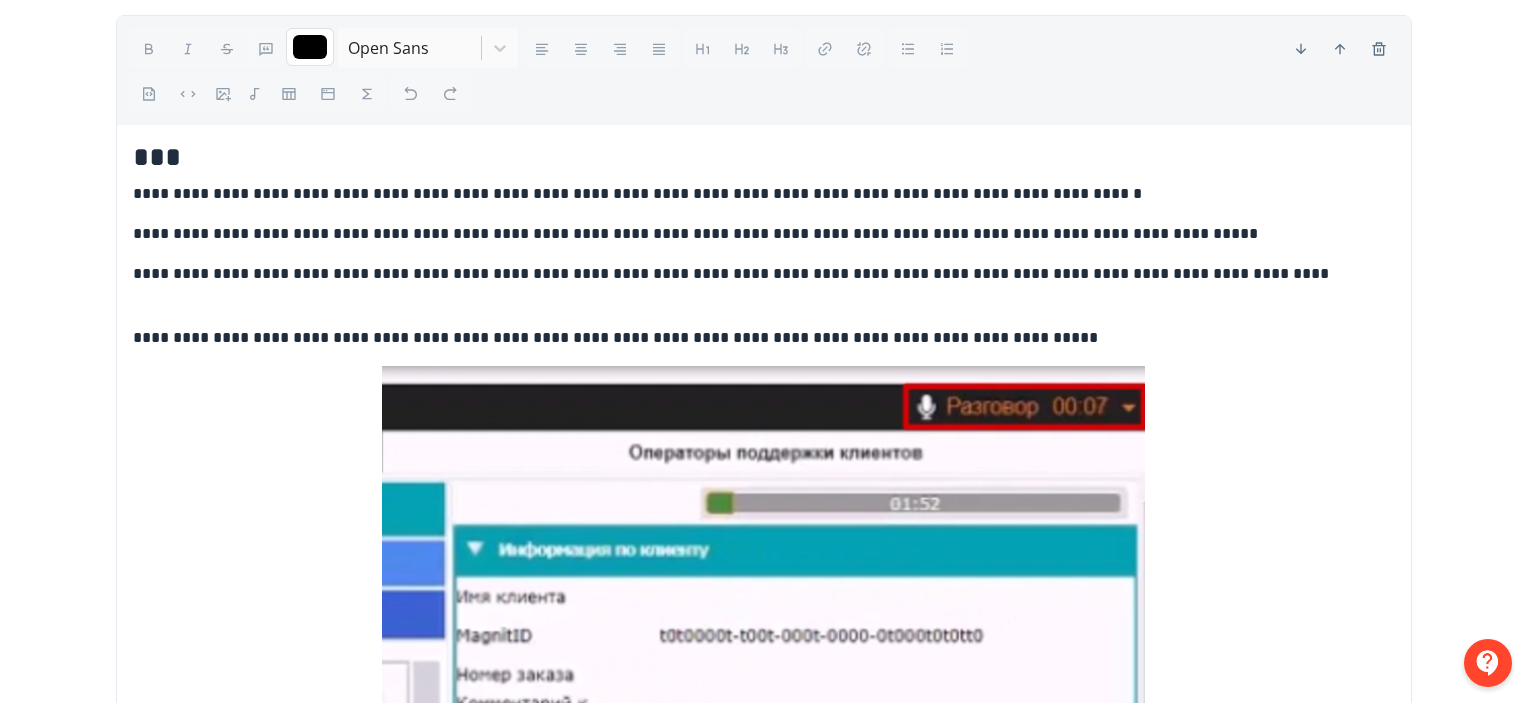 scroll, scrollTop: 0, scrollLeft: 0, axis: both 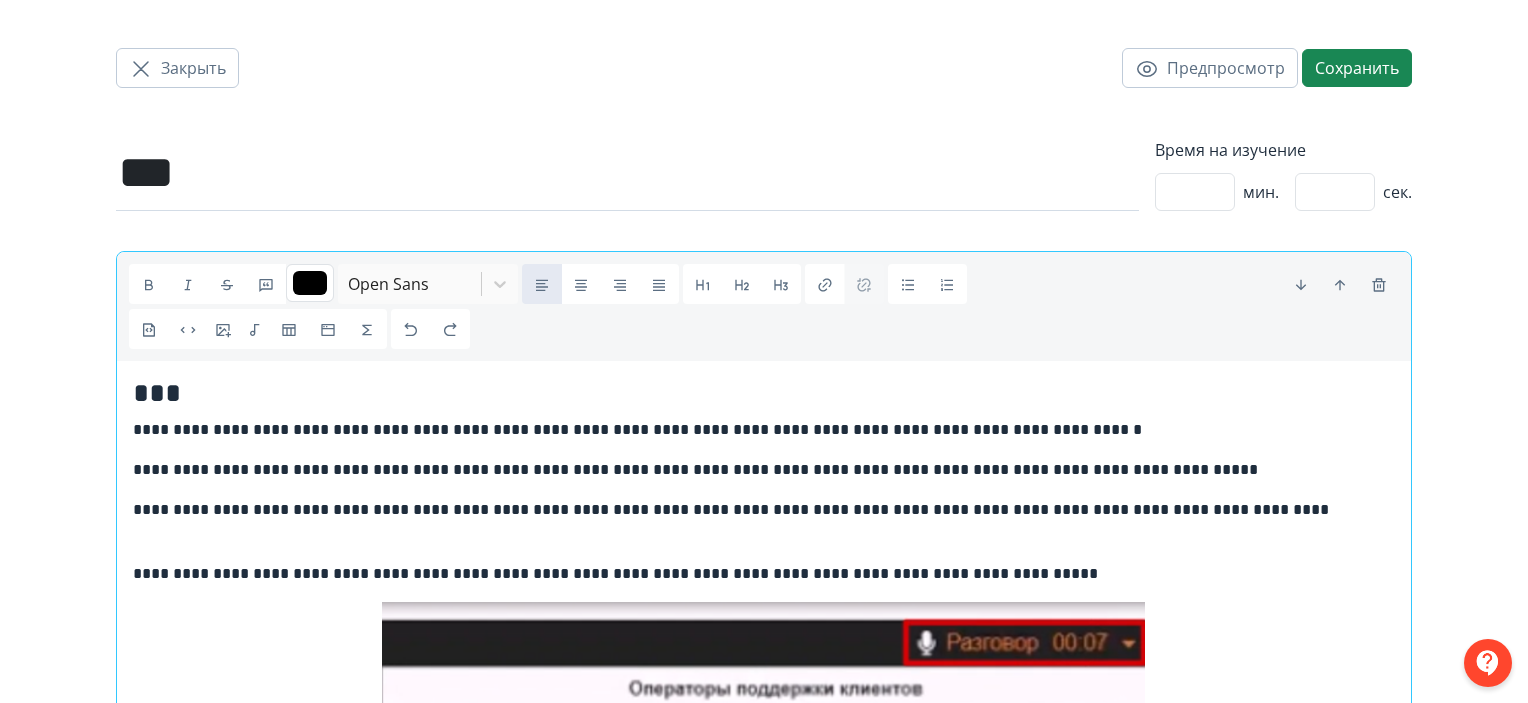 click on "**********" at bounding box center [764, 470] 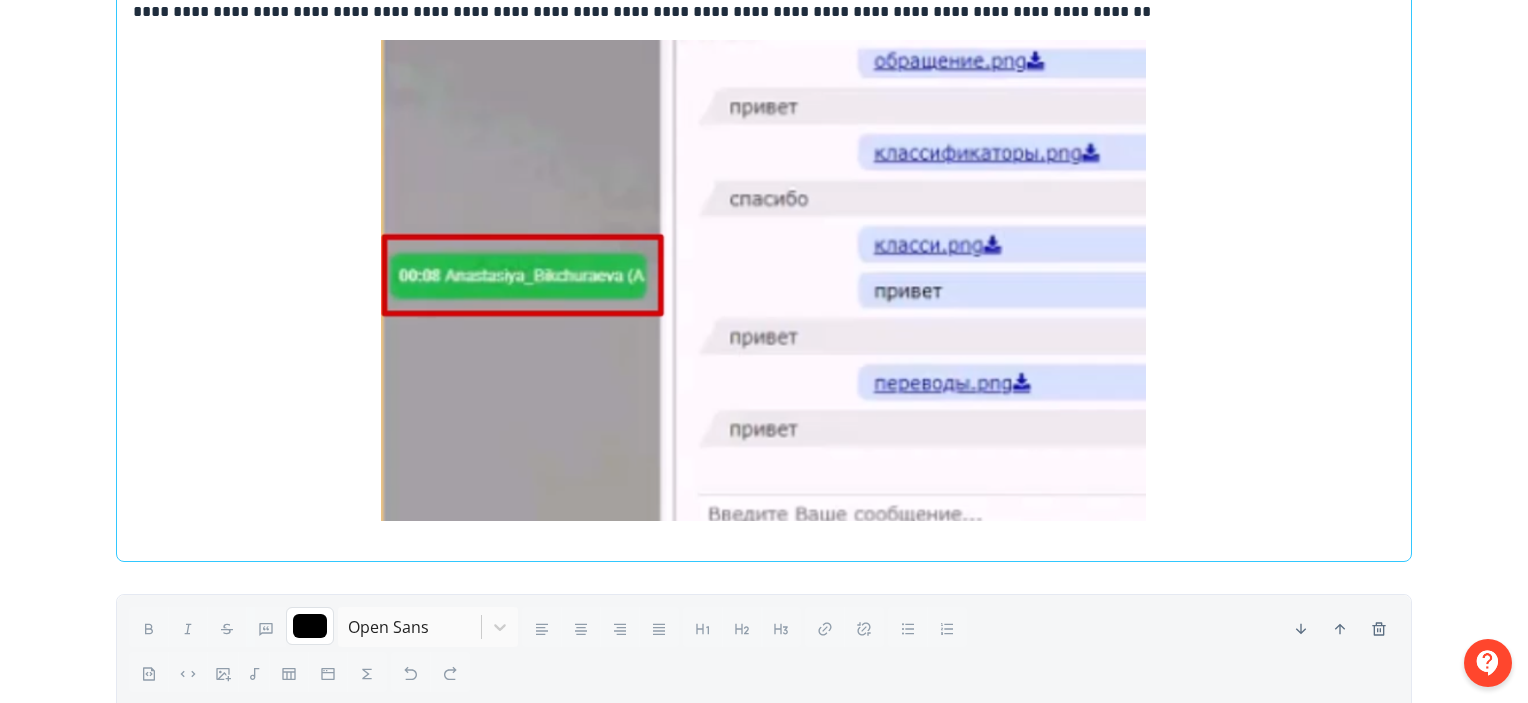 scroll, scrollTop: 1148, scrollLeft: 0, axis: vertical 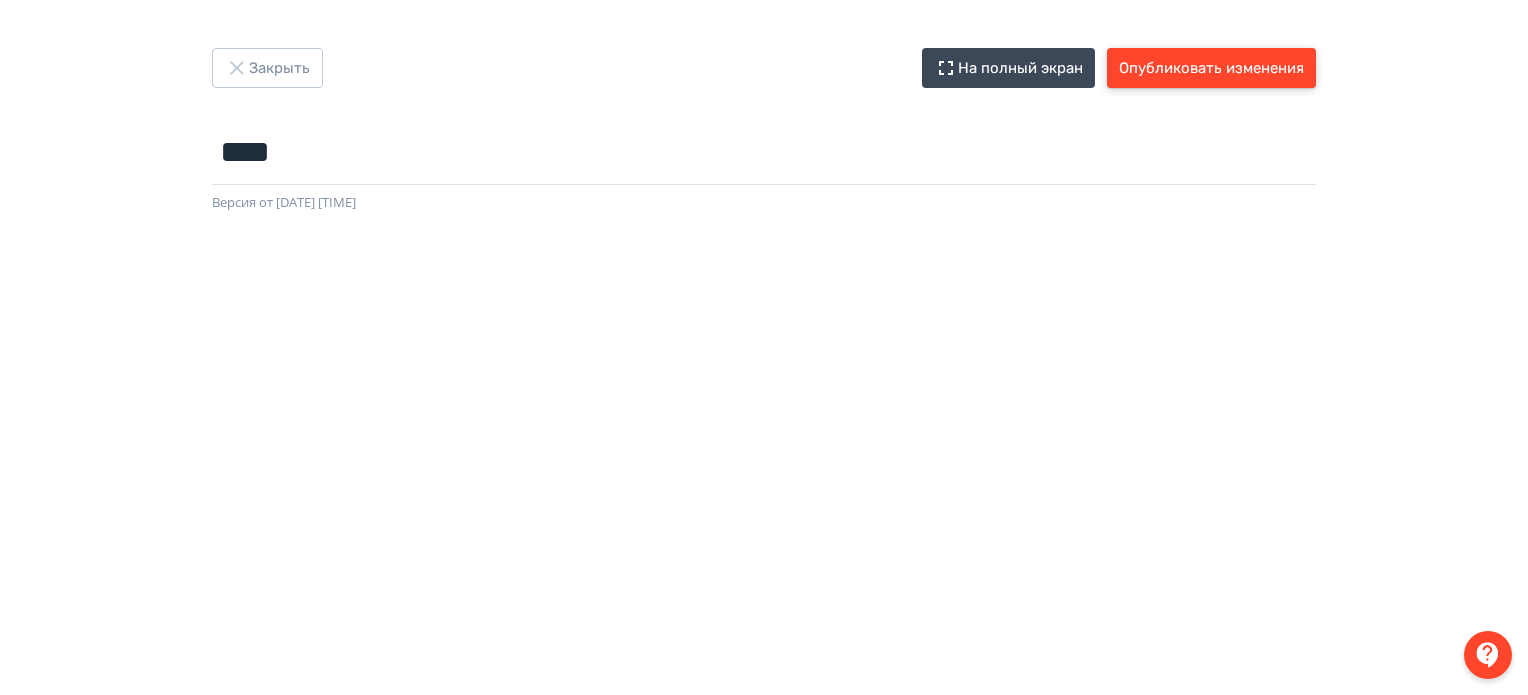 click on "Опубликовать изменения" at bounding box center (1211, 68) 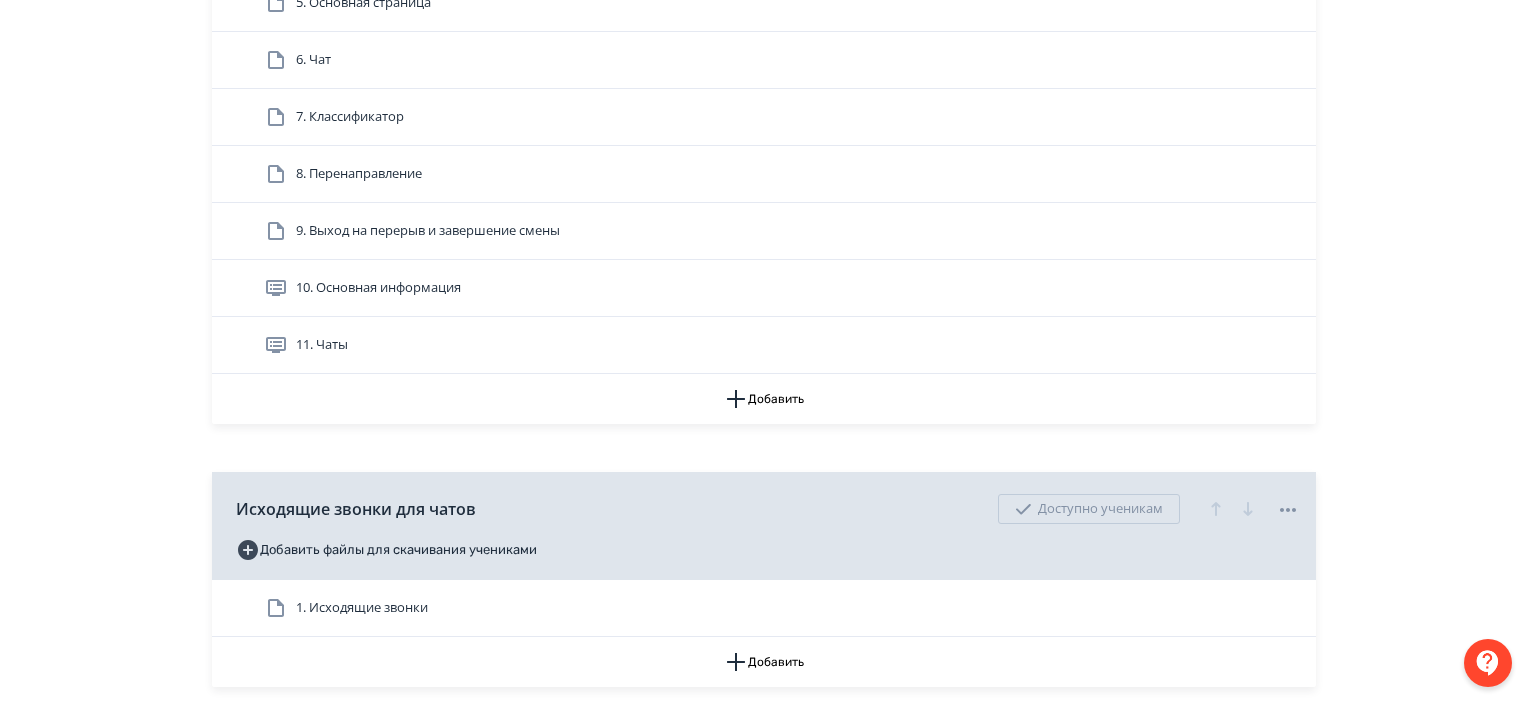 scroll, scrollTop: 744, scrollLeft: 0, axis: vertical 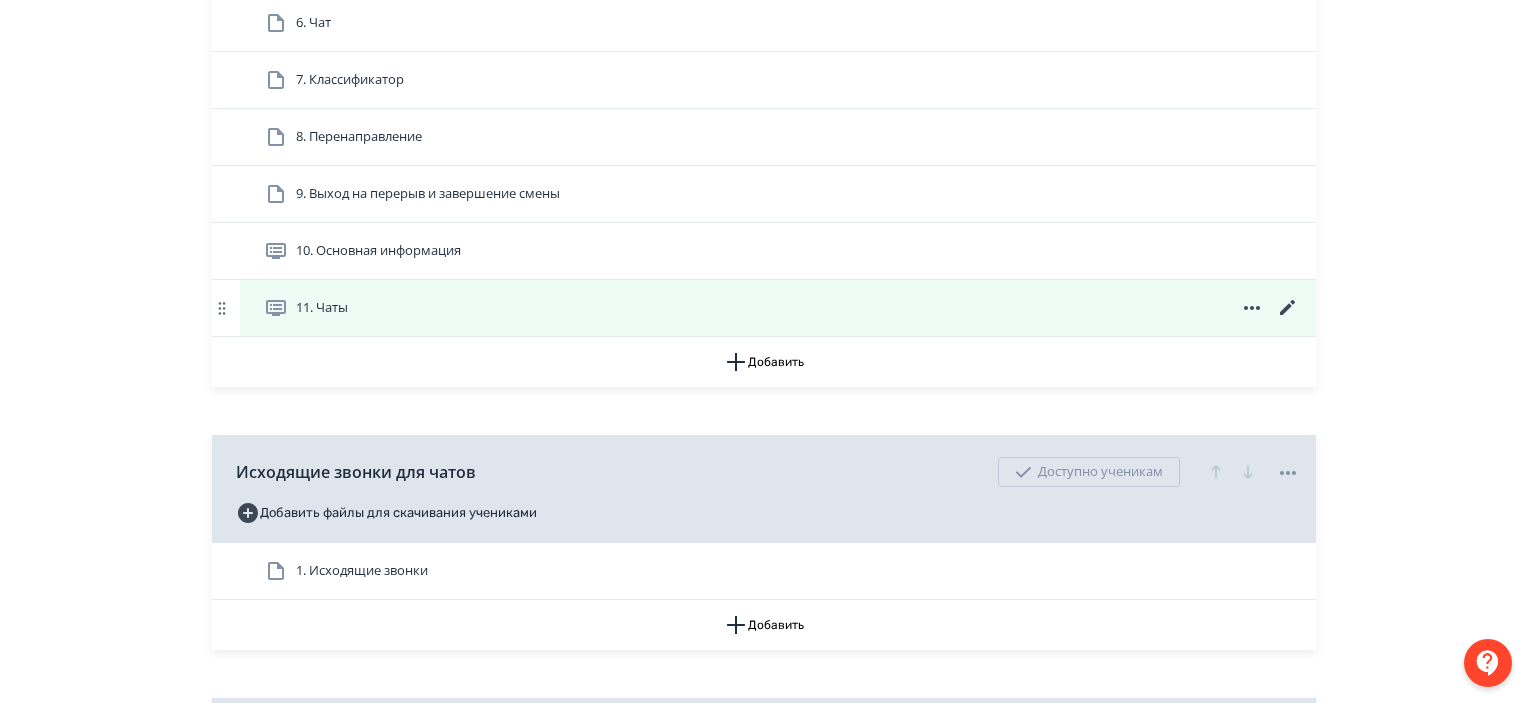 click at bounding box center [0, 0] 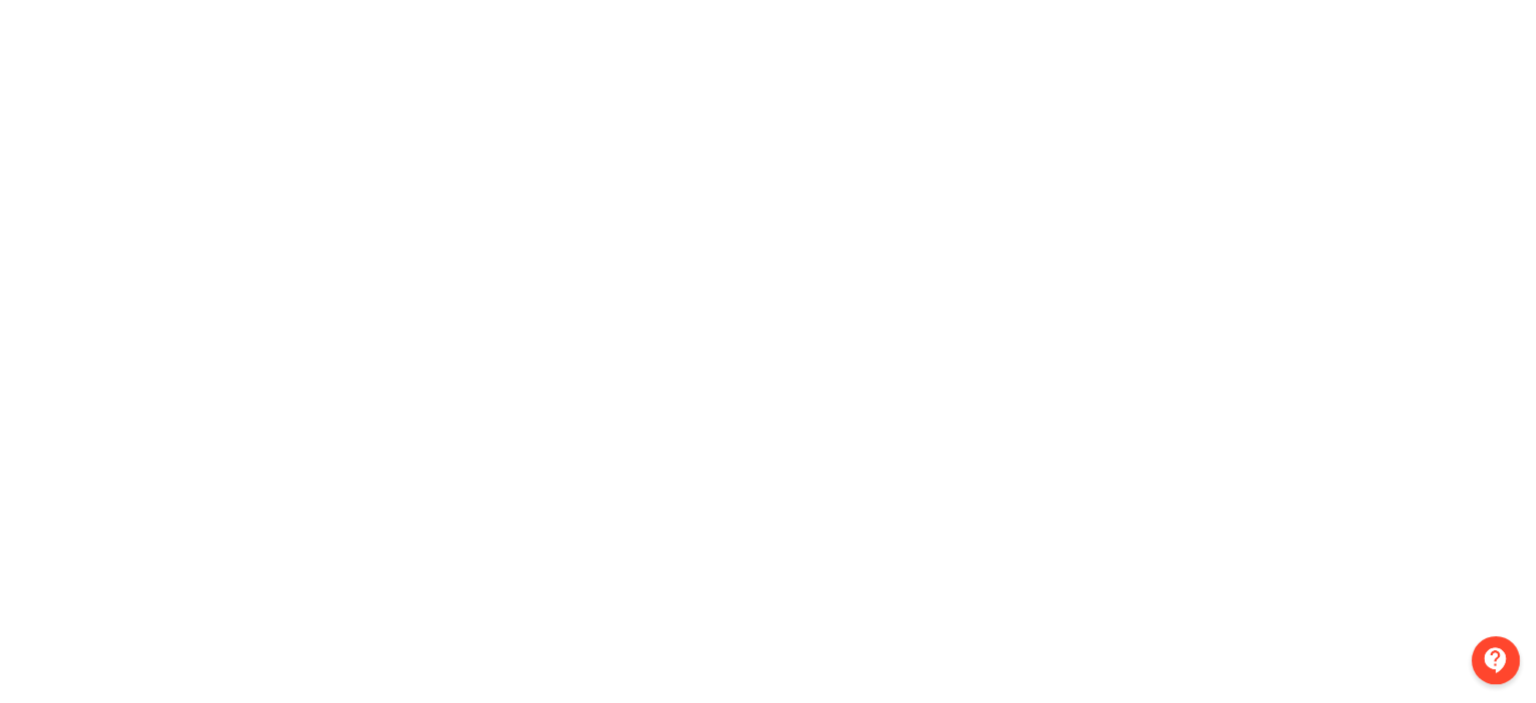 scroll, scrollTop: 0, scrollLeft: 0, axis: both 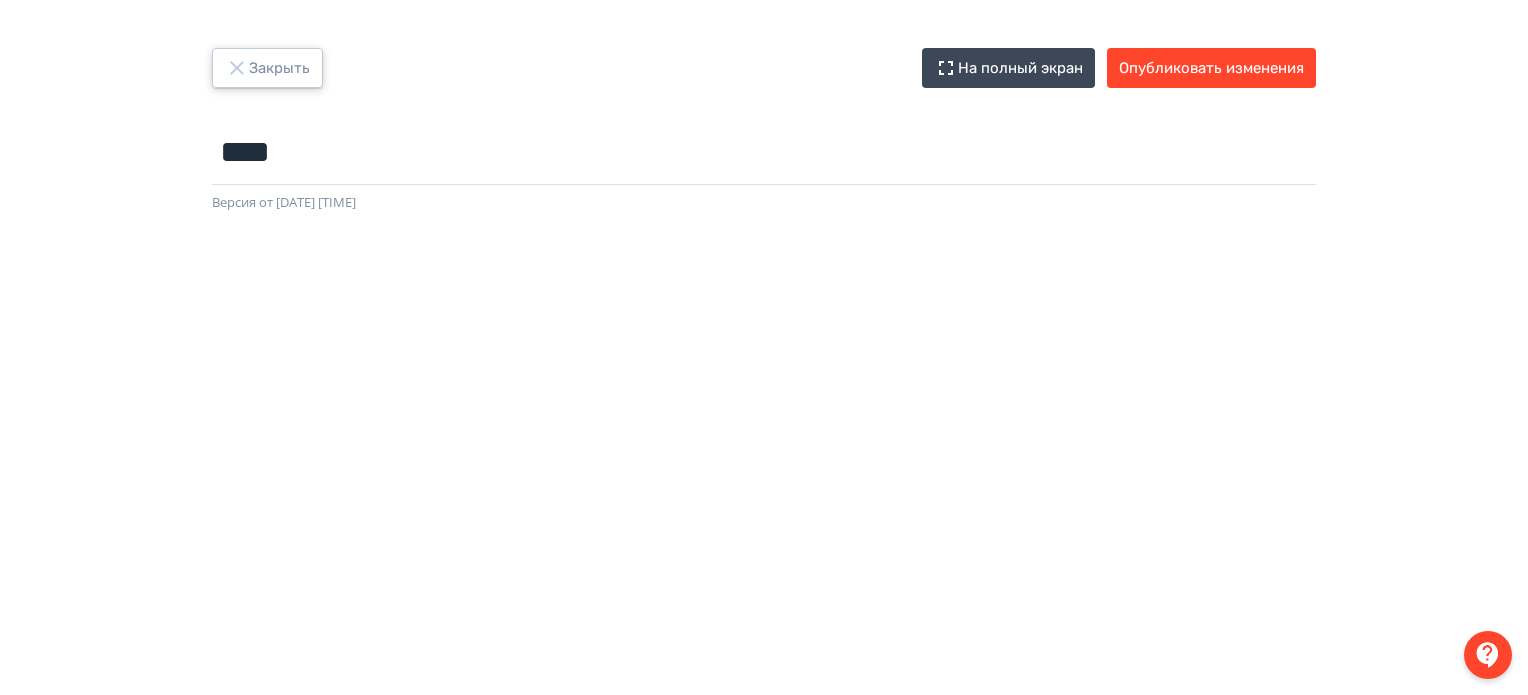 click on "Закрыть" at bounding box center [267, 68] 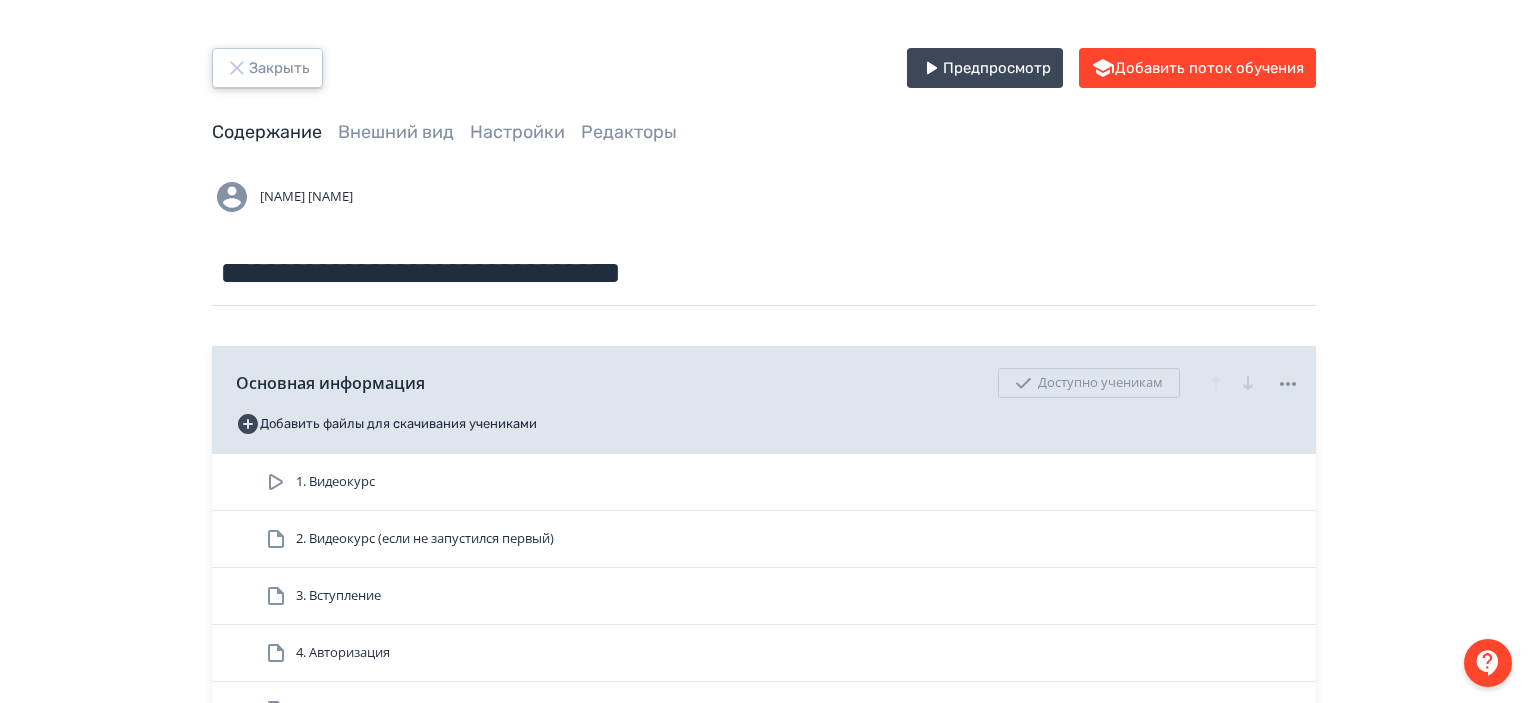 click on "Закрыть" at bounding box center [267, 68] 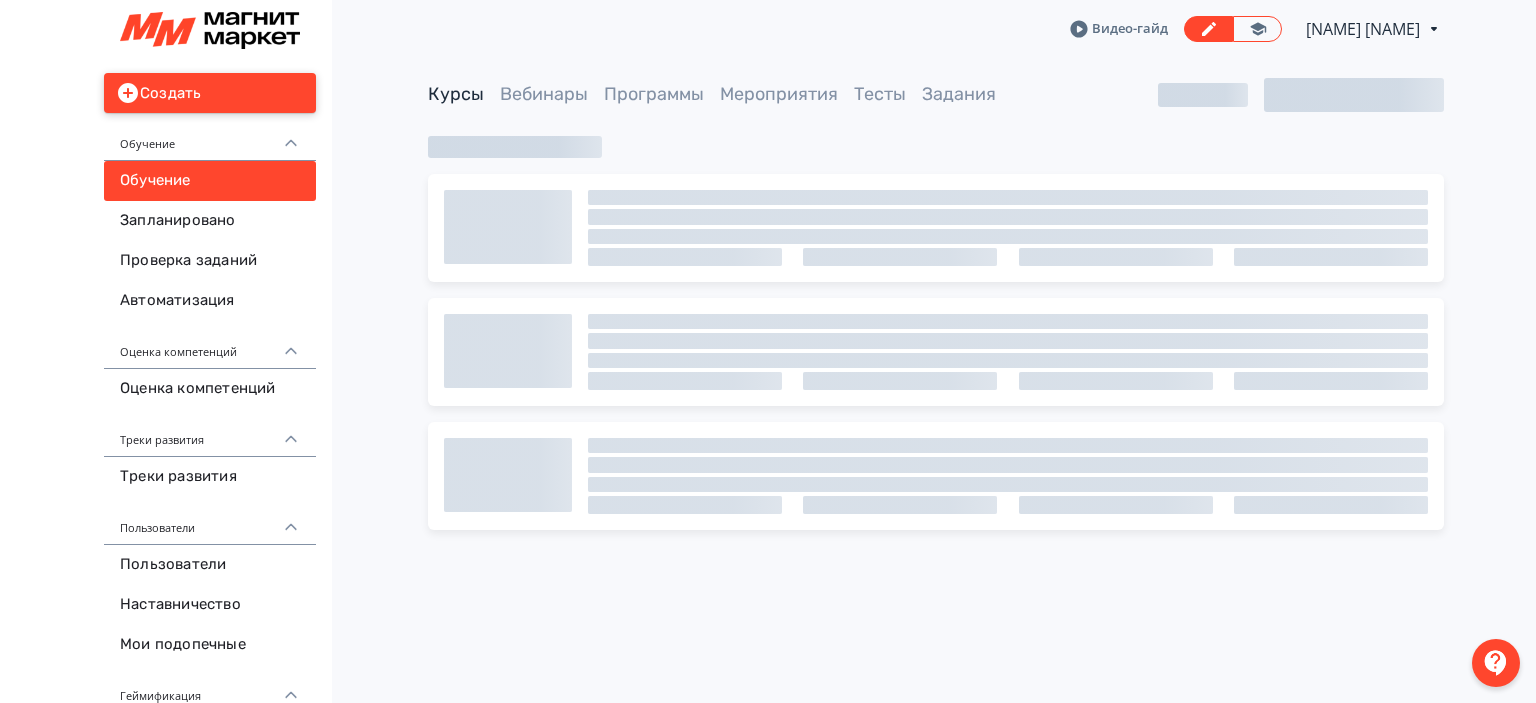 click on "Создать" at bounding box center [210, 93] 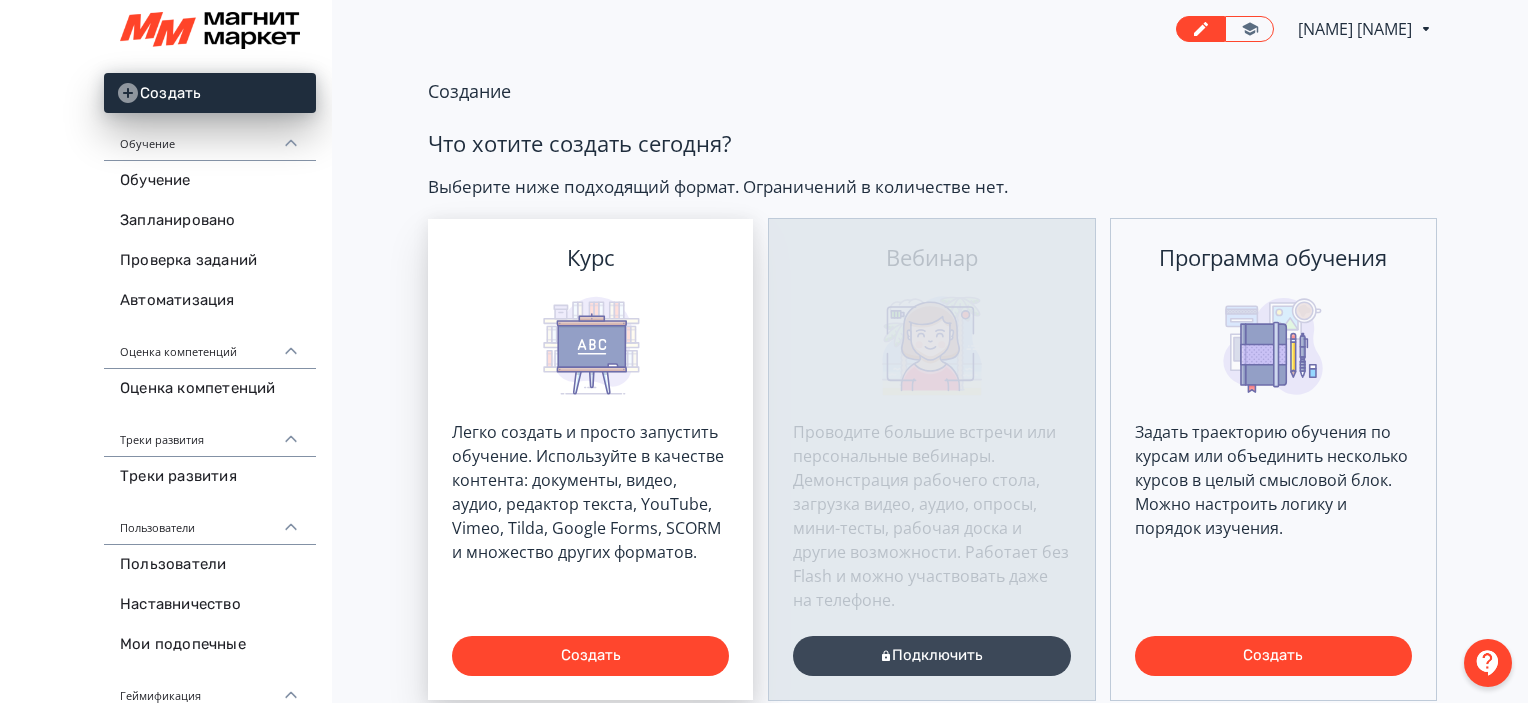 click on "Курс Легко создать и просто запустить обучение. Используйте в качестве контента: документы, видео, аудио, редактор текста, YouTube, Vimeo, Tilda, Google Forms, SCORM и множество других форматов. Создать" at bounding box center (590, 459) 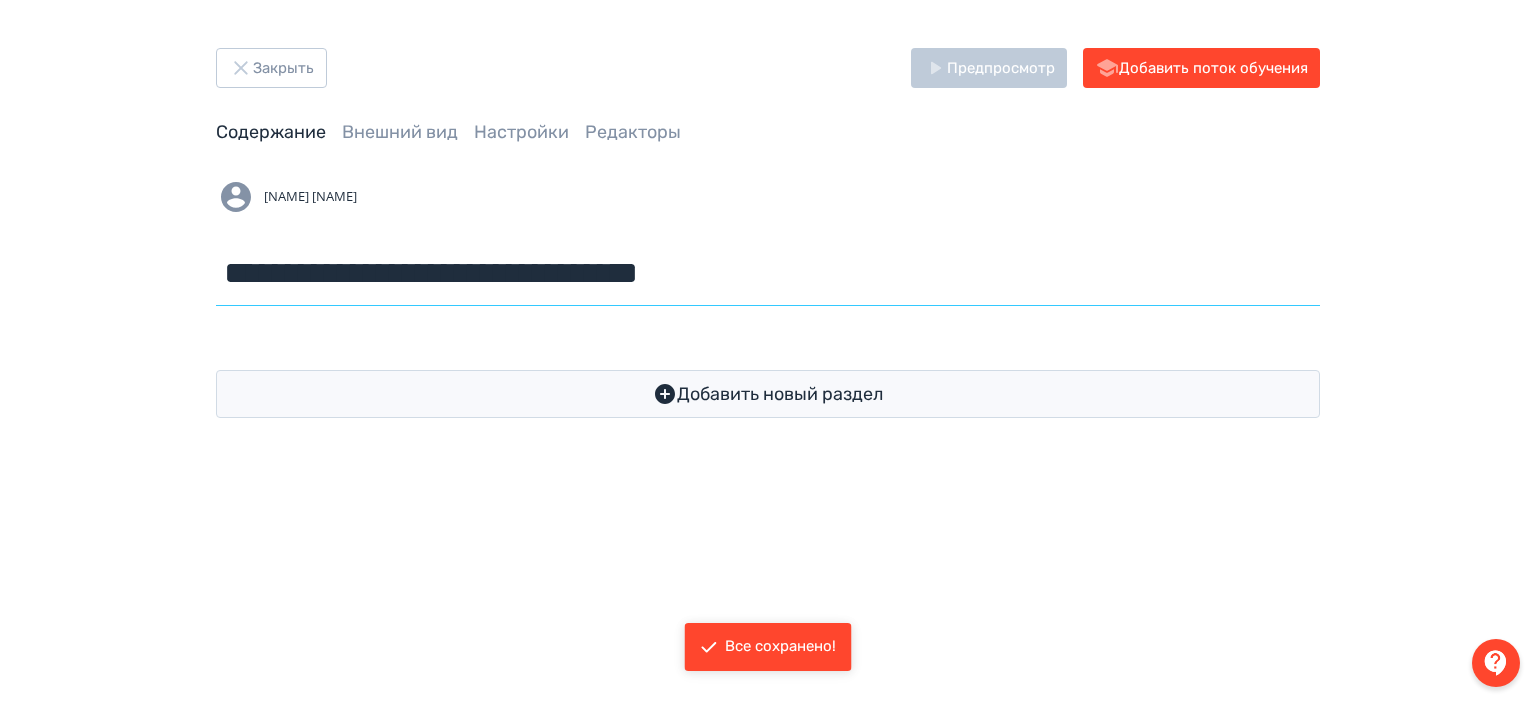 click on "**********" at bounding box center [768, 273] 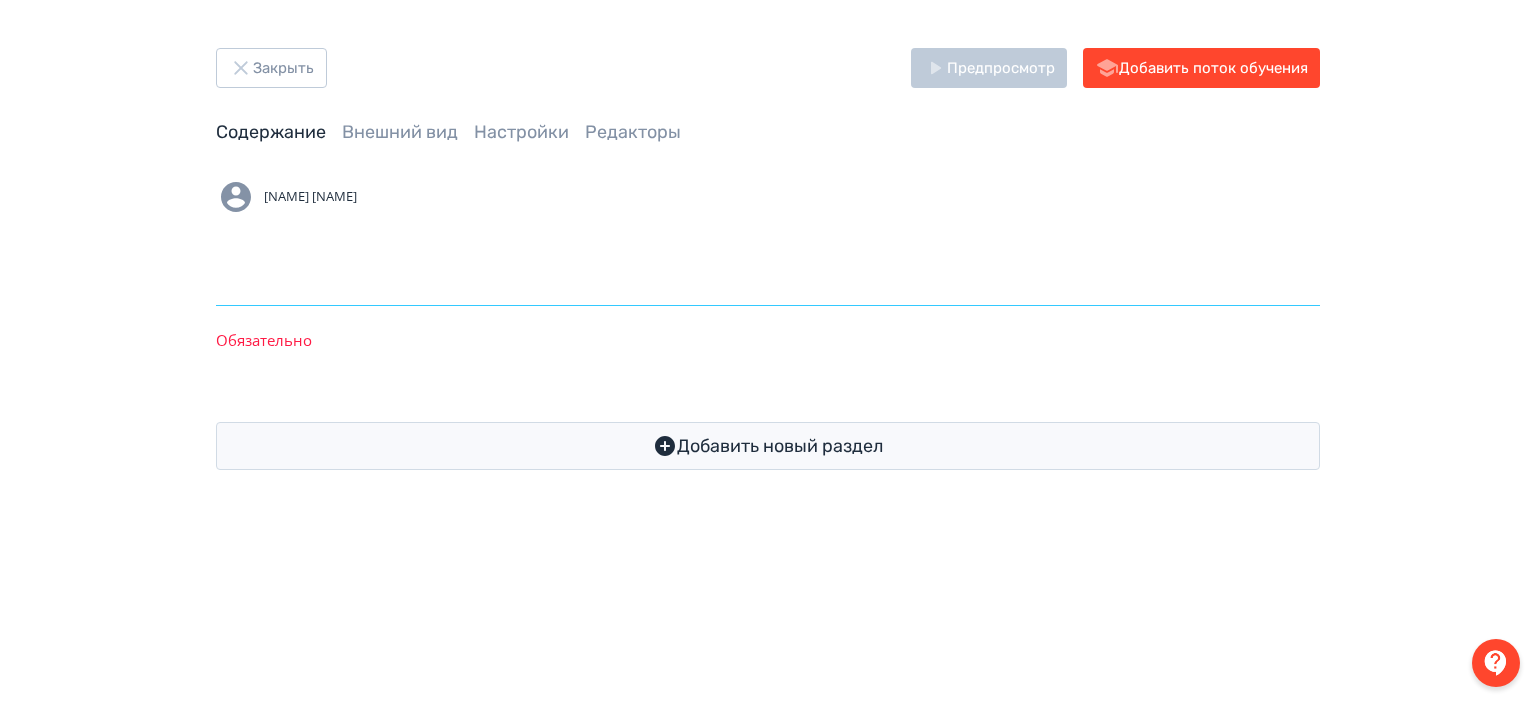 paste on "**********" 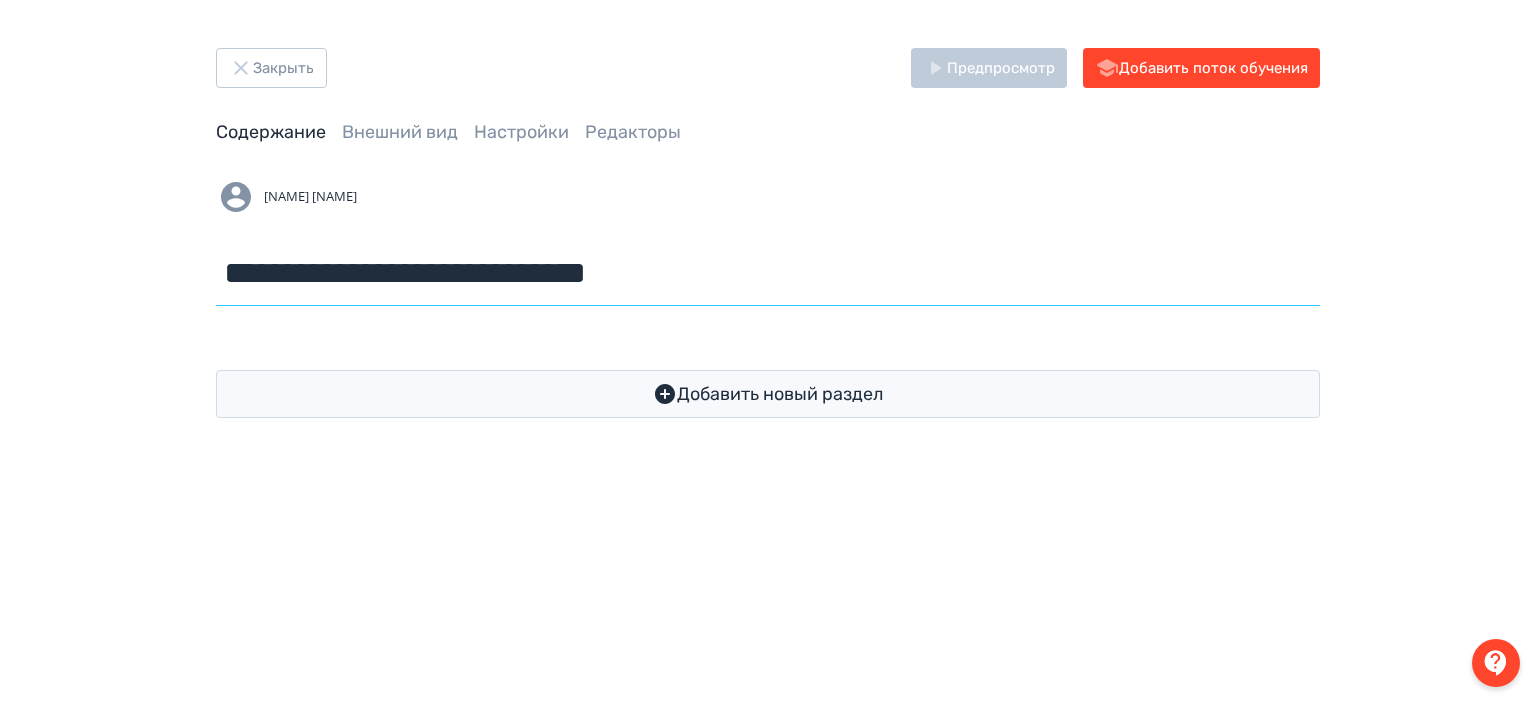 paste on "**********" 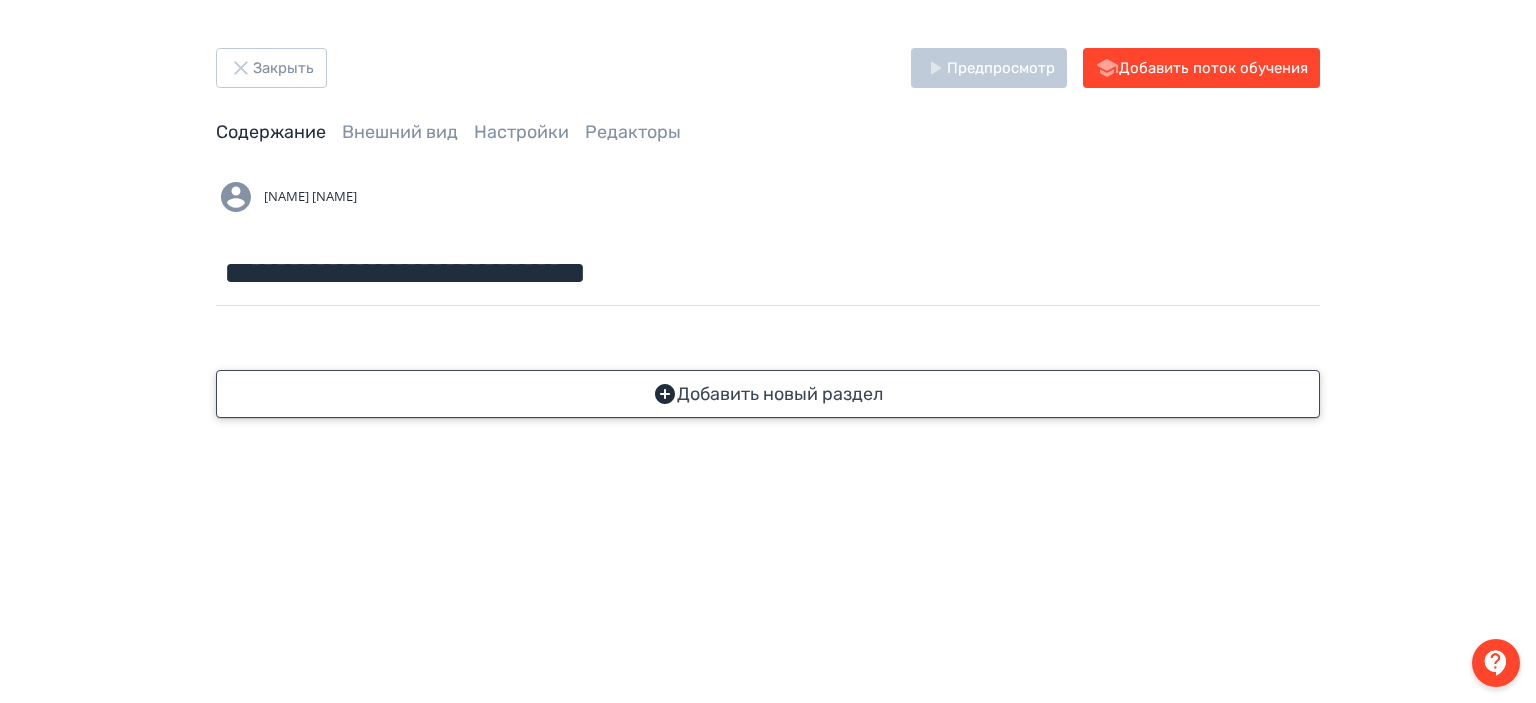 click on "Добавить новый раздел" at bounding box center [768, 394] 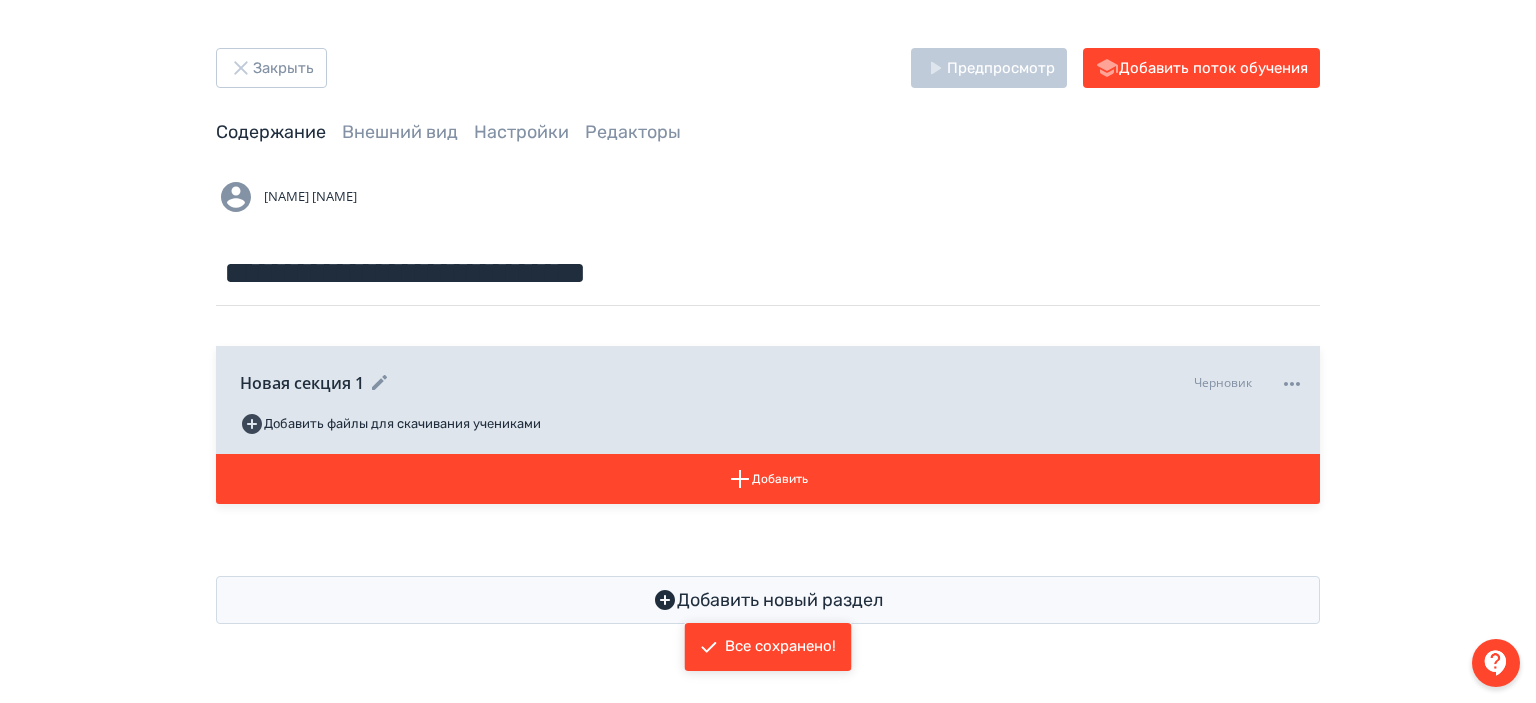 click at bounding box center (380, 383) 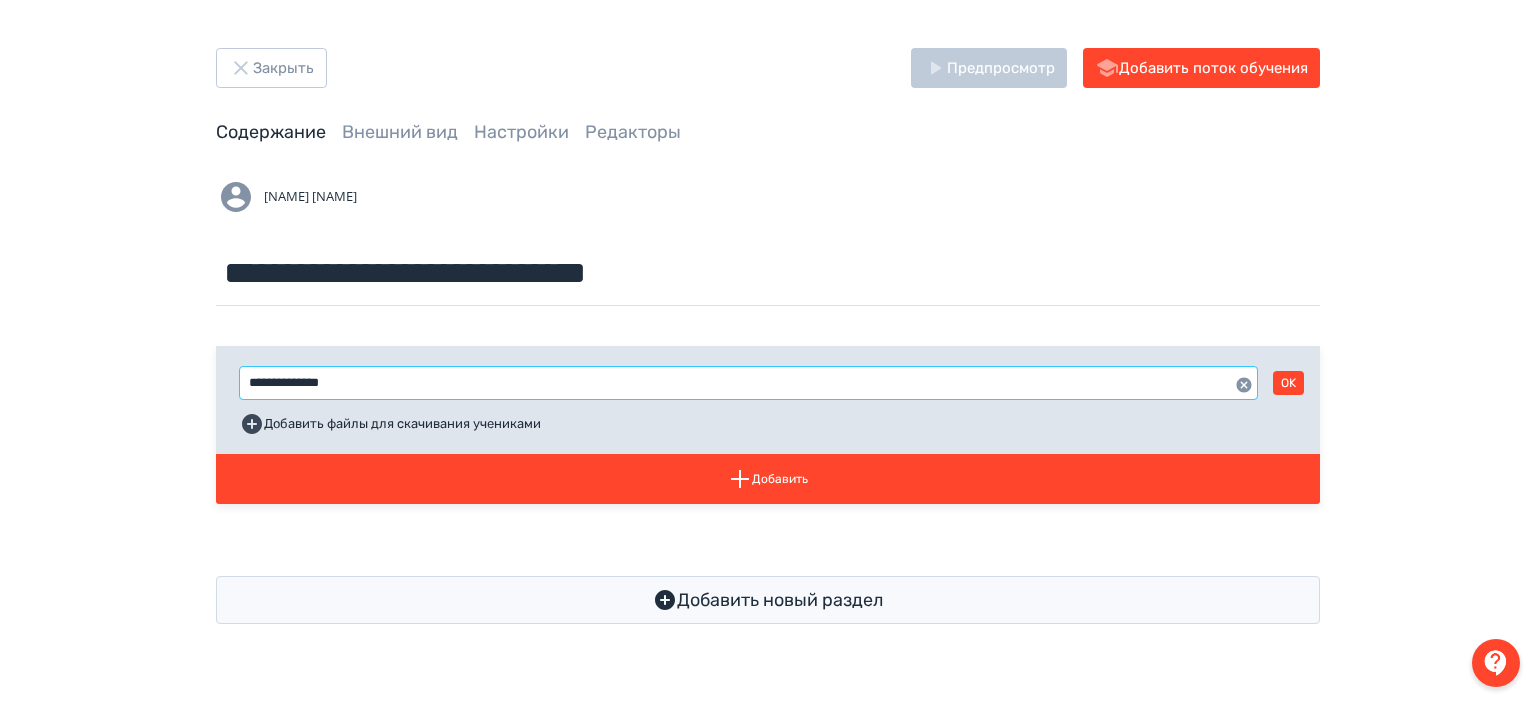 drag, startPoint x: 380, startPoint y: 385, endPoint x: 244, endPoint y: 375, distance: 136.36716 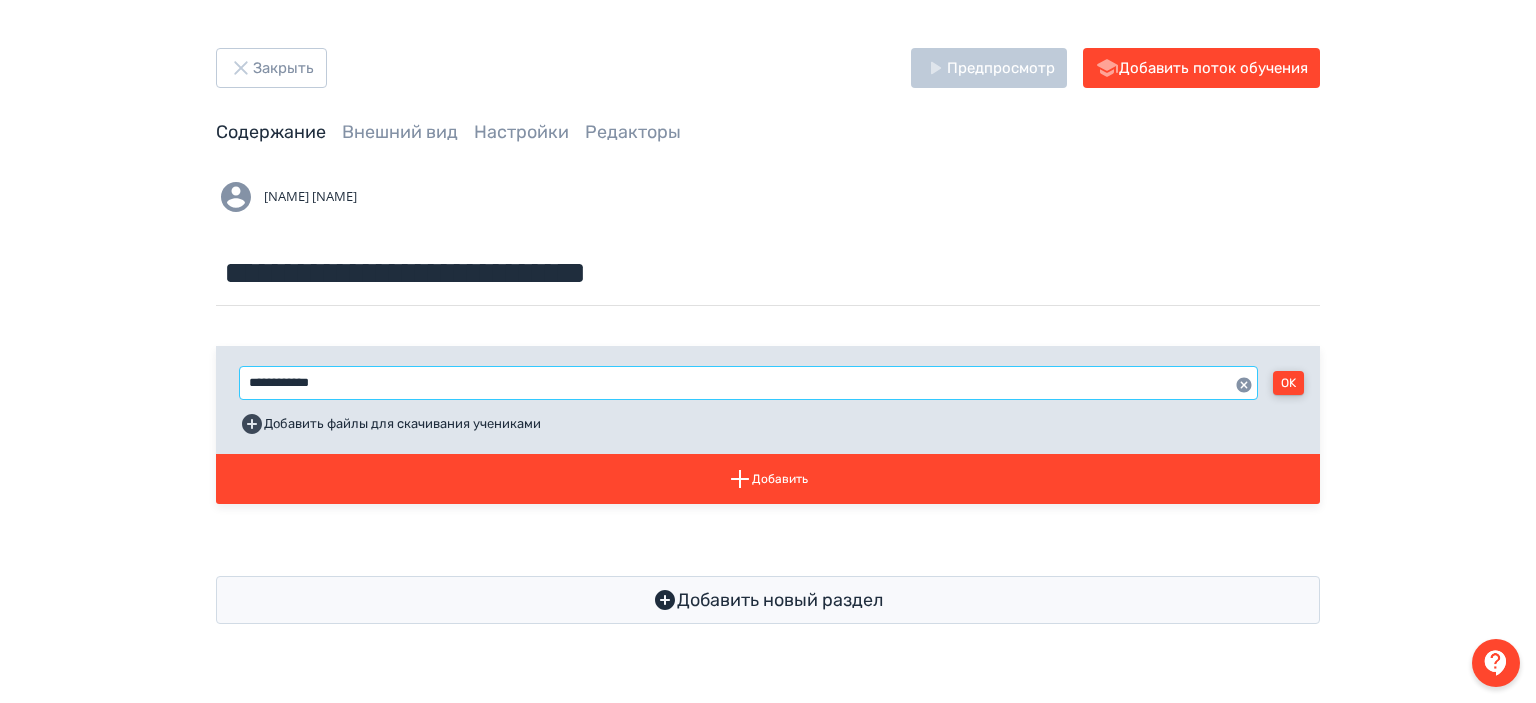 type on "**********" 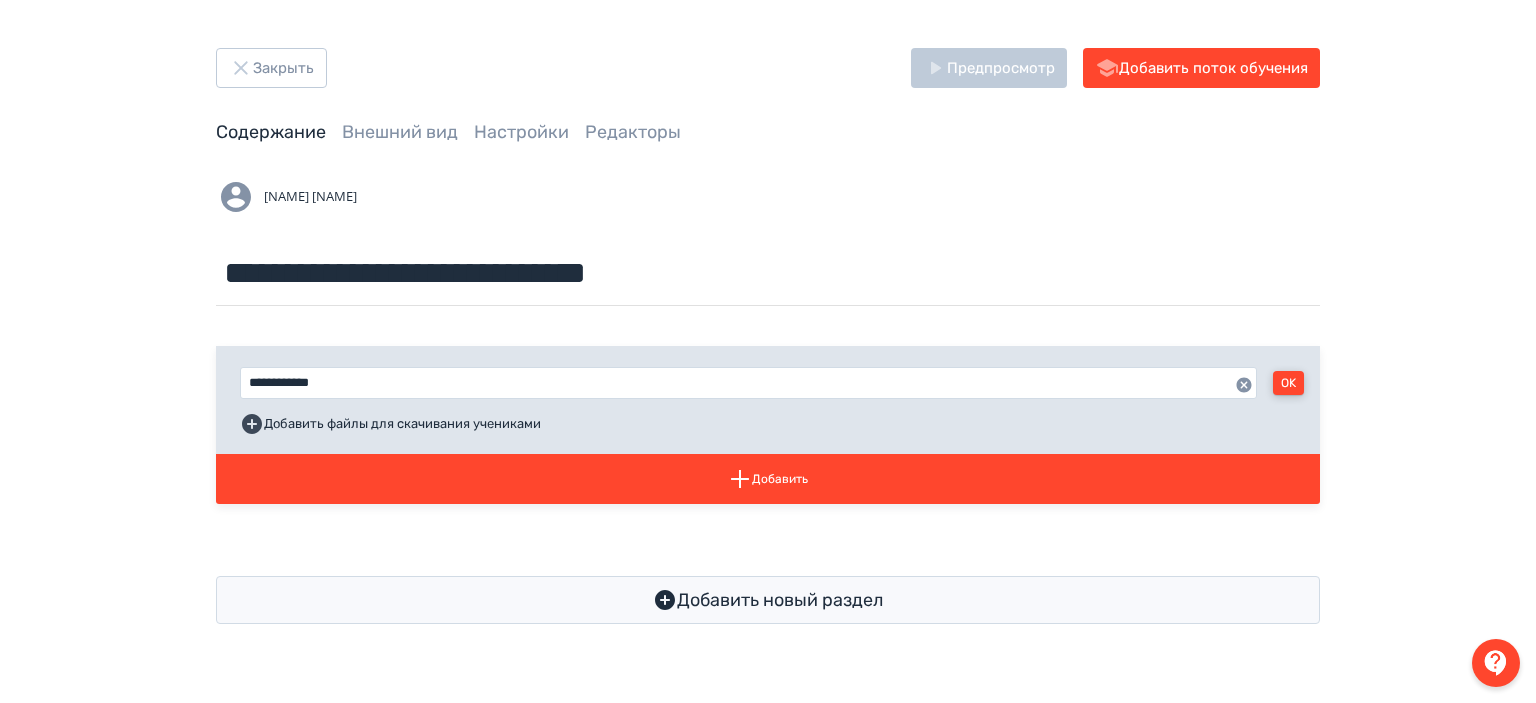 click on "OK" at bounding box center (1288, 383) 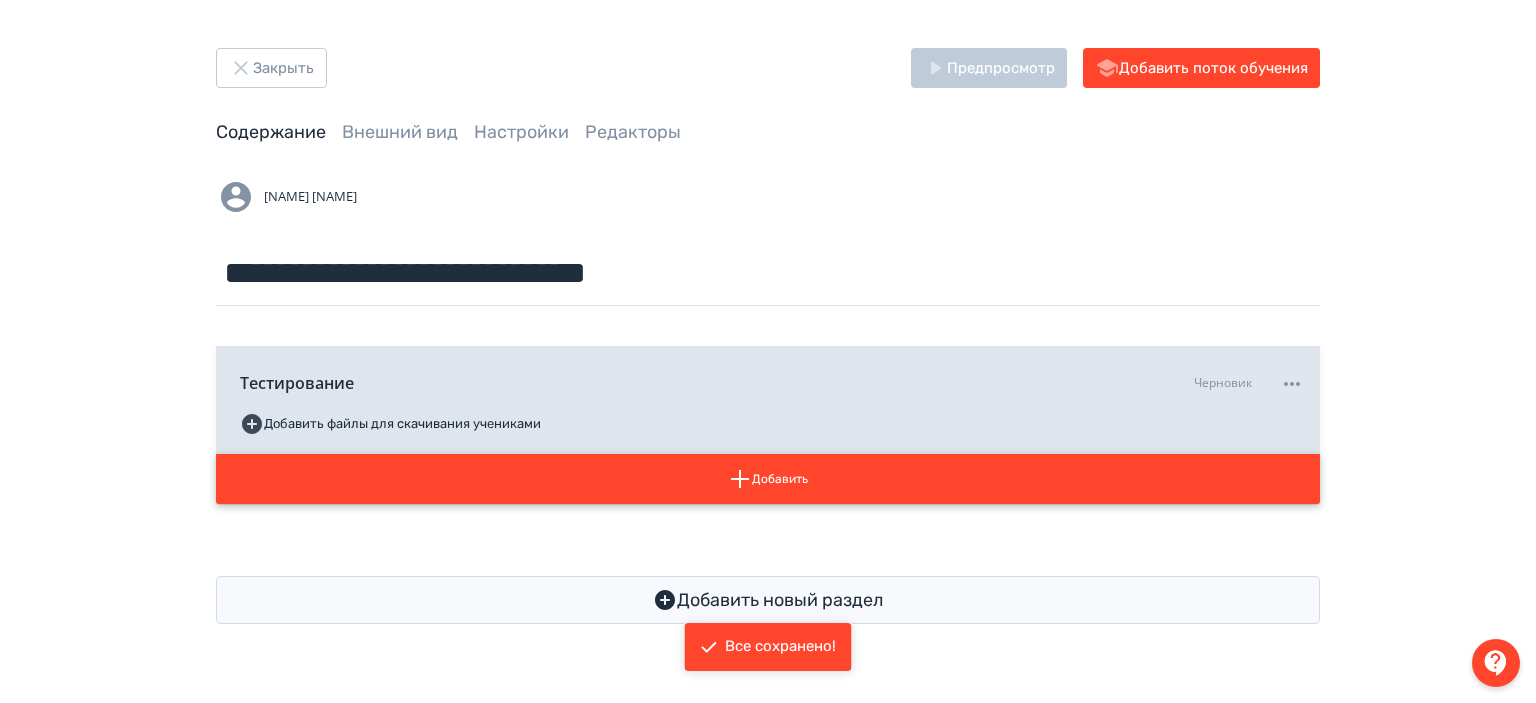 click on "Добавить" at bounding box center (768, 479) 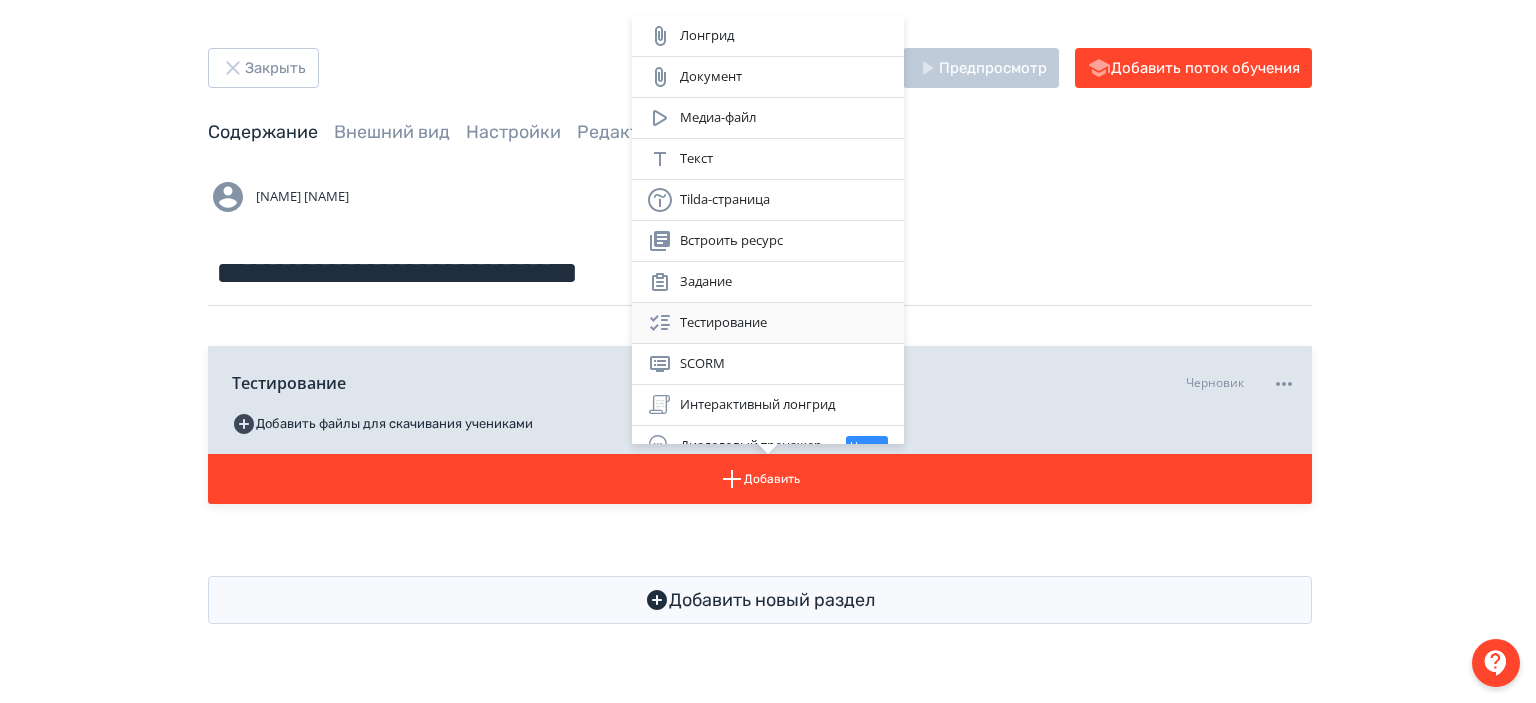 click on "Тестирование" at bounding box center (768, 36) 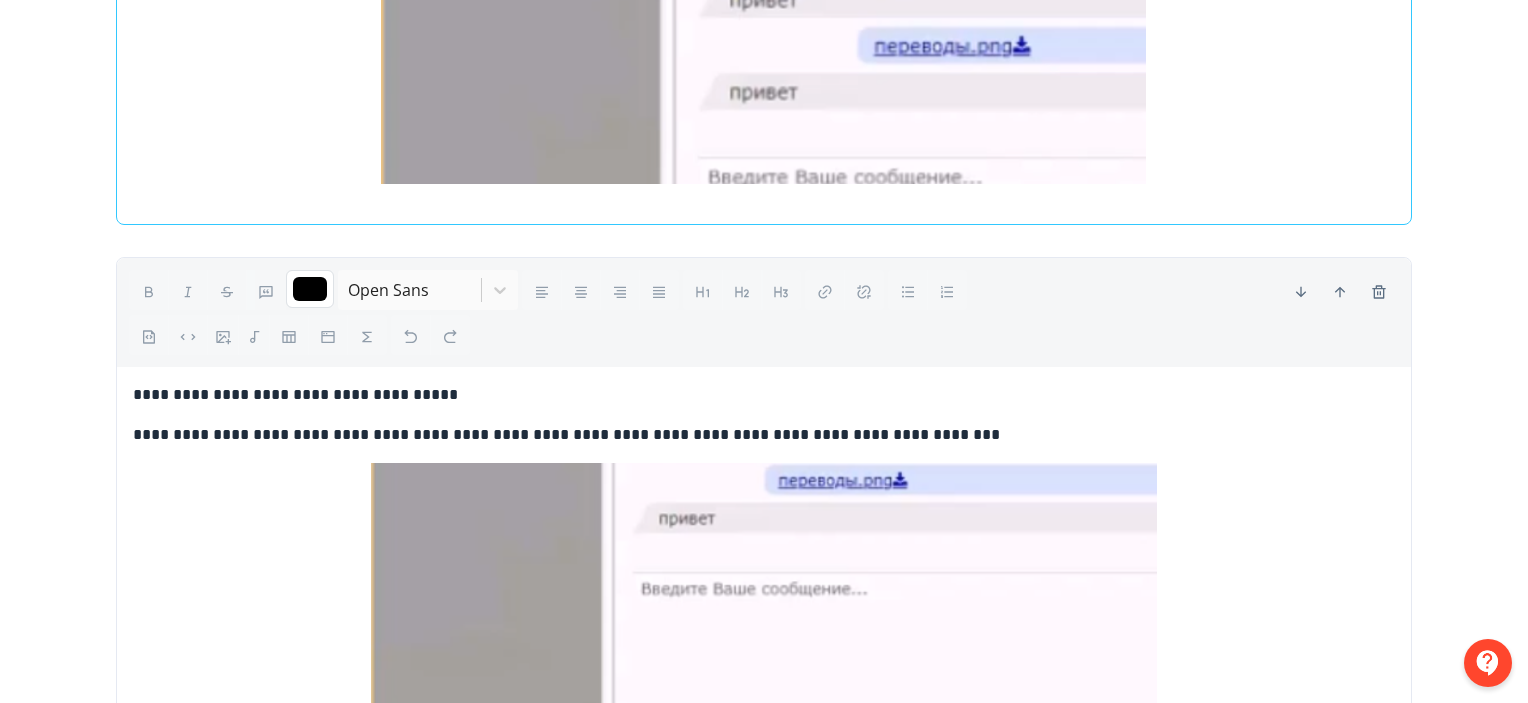 scroll, scrollTop: 1464, scrollLeft: 0, axis: vertical 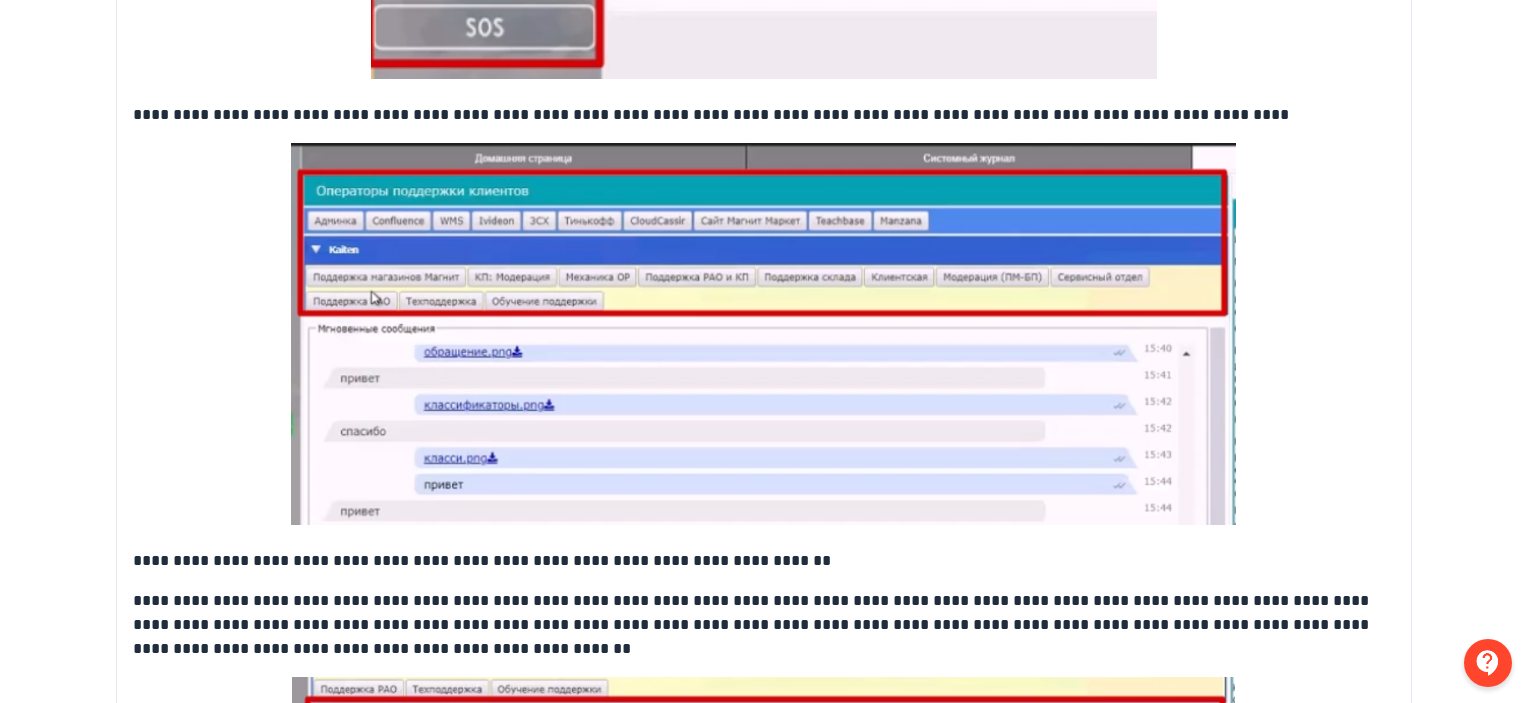 click on "**********" at bounding box center (764, 115) 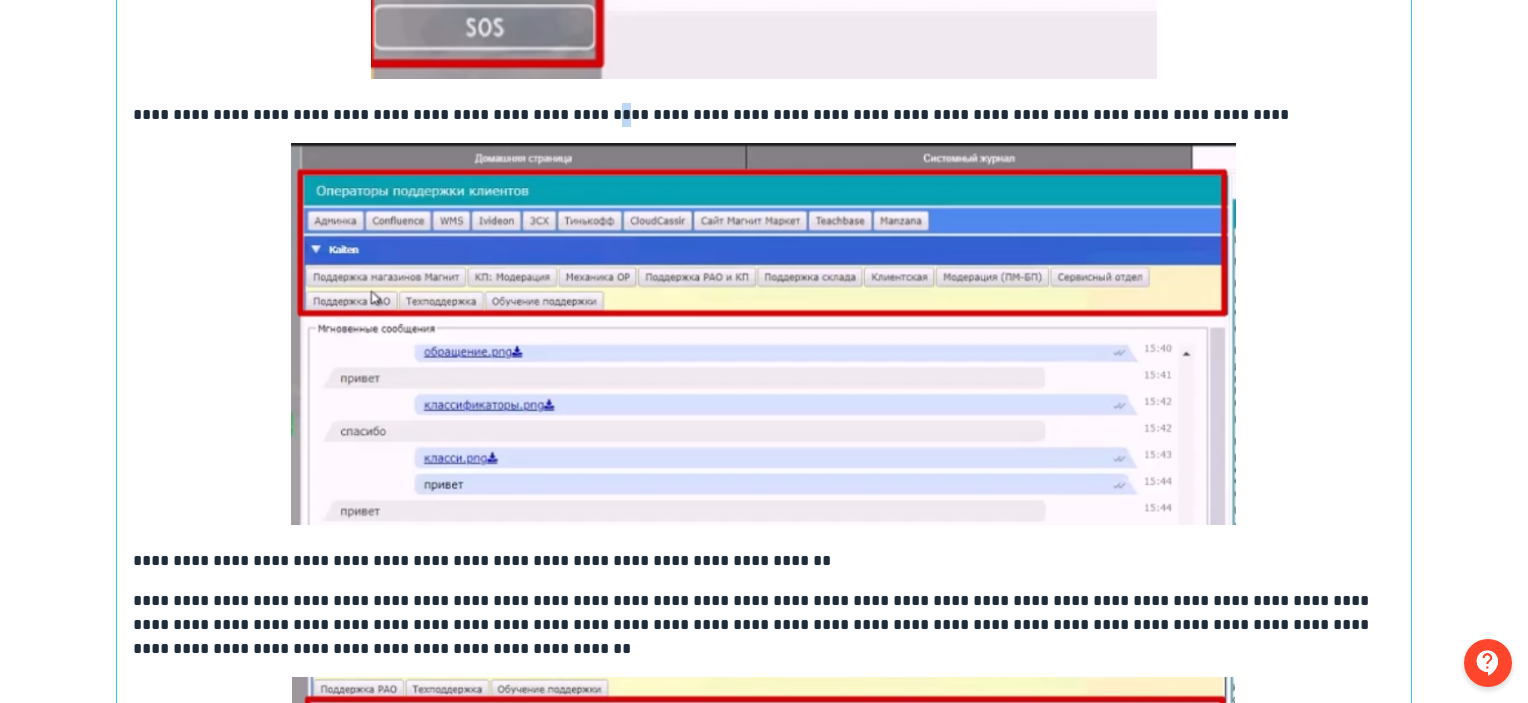 click on "**********" at bounding box center [764, 115] 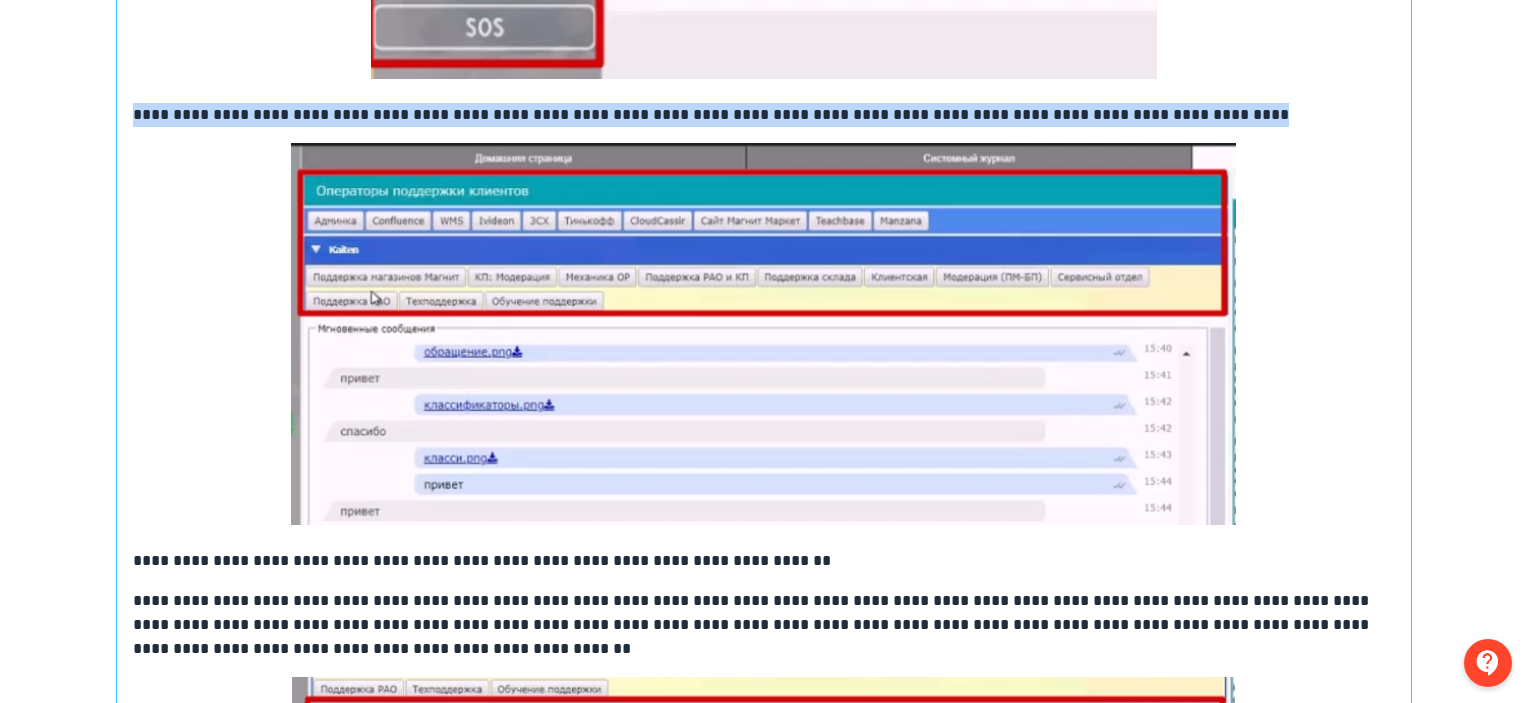 click on "**********" at bounding box center (764, 115) 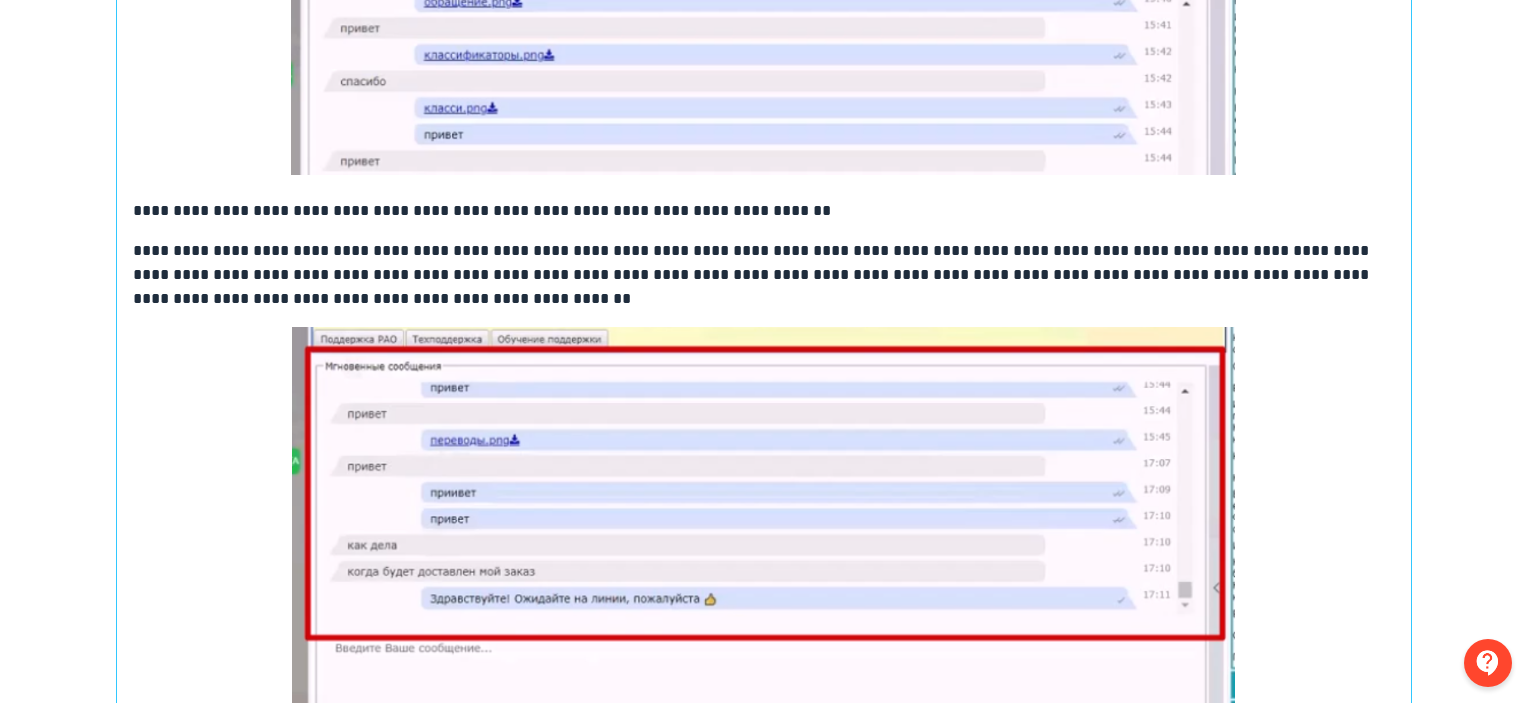 scroll, scrollTop: 2644, scrollLeft: 0, axis: vertical 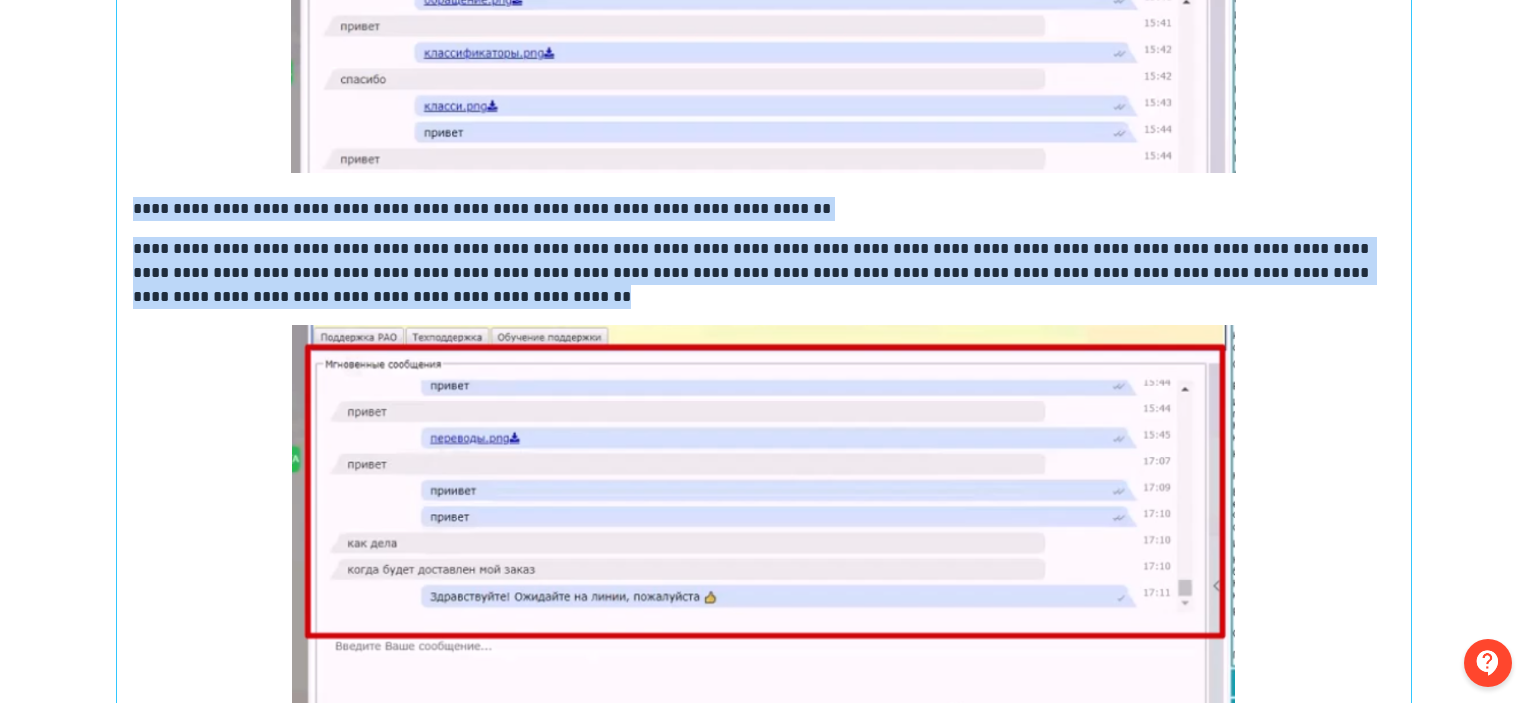 drag, startPoint x: 136, startPoint y: 202, endPoint x: 943, endPoint y: 286, distance: 811.36 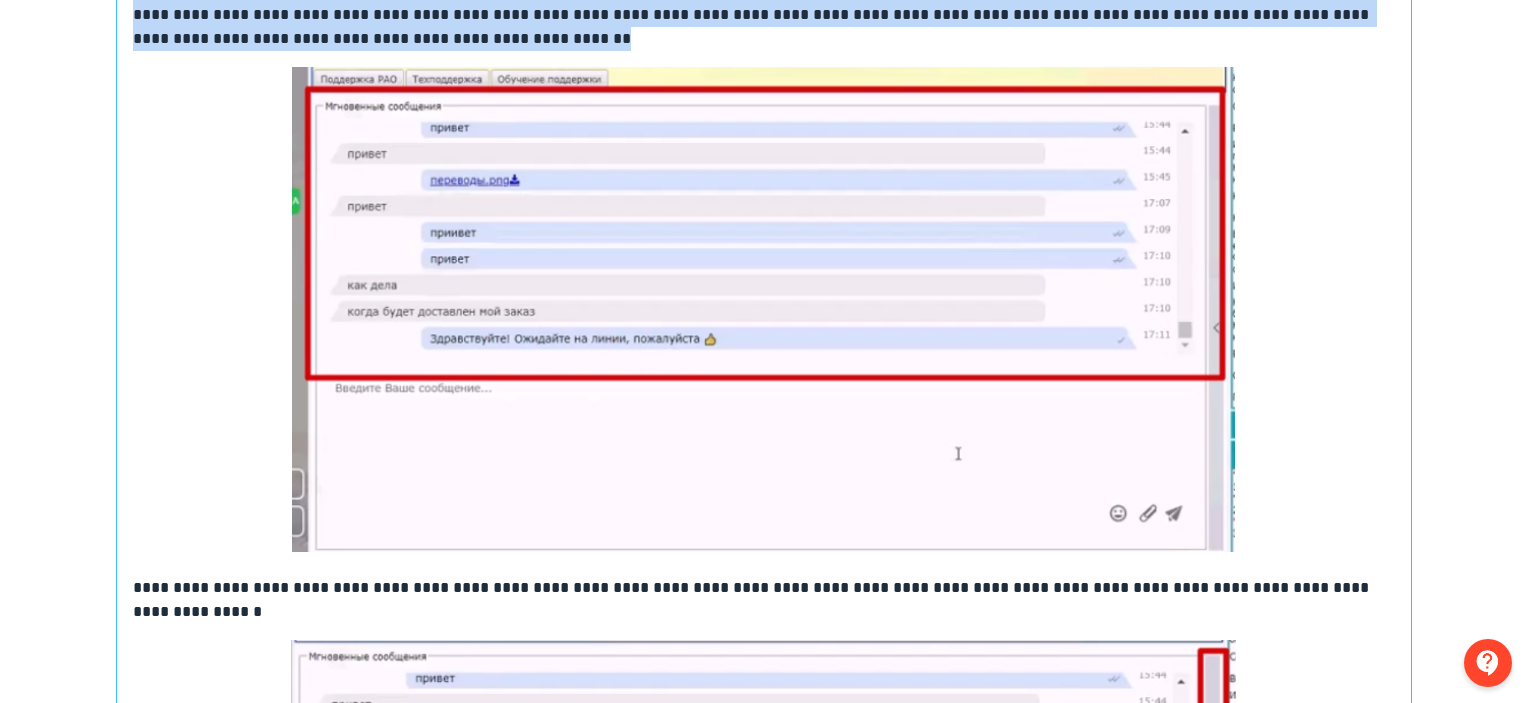 scroll, scrollTop: 2916, scrollLeft: 0, axis: vertical 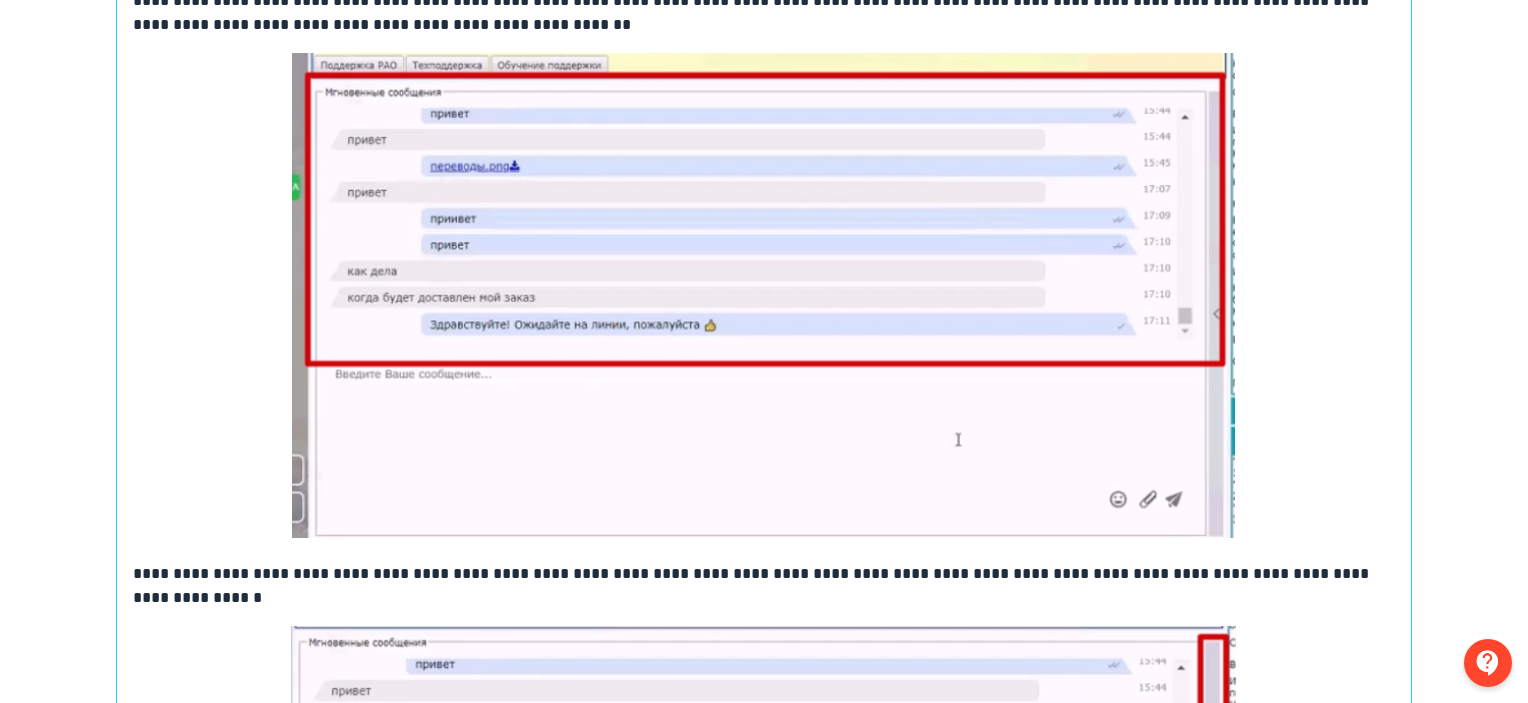 click at bounding box center [764, 300] 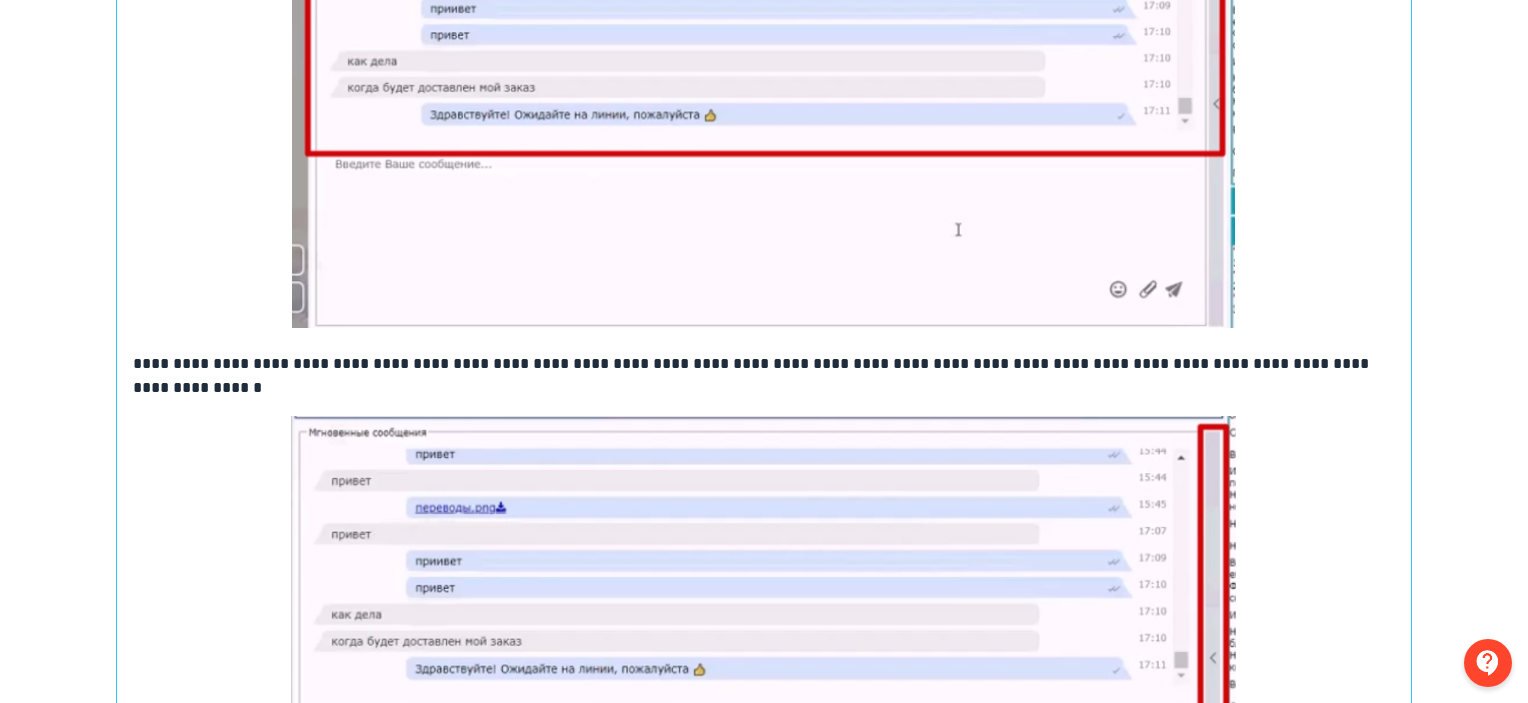 scroll, scrollTop: 3180, scrollLeft: 0, axis: vertical 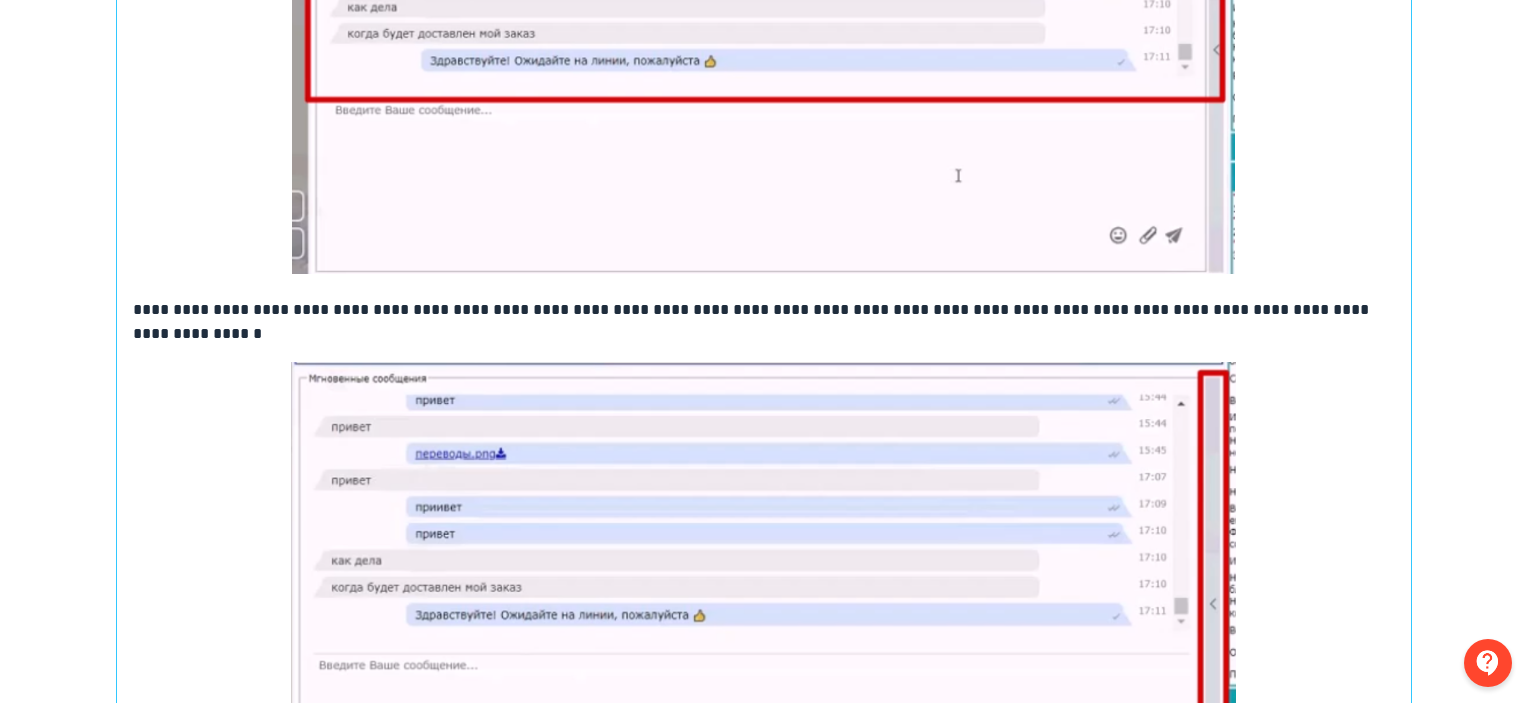 click on "**********" at bounding box center [764, 322] 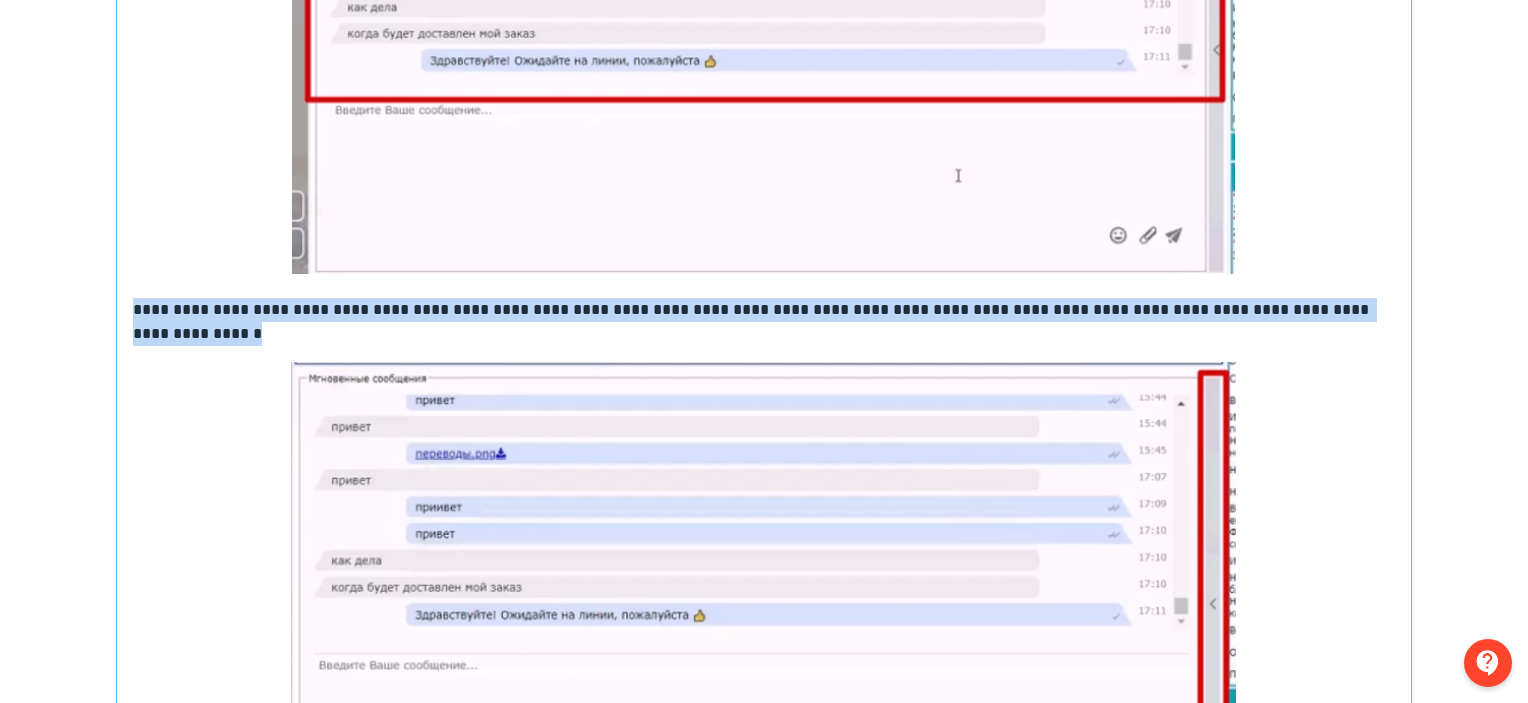 drag, startPoint x: 391, startPoint y: 322, endPoint x: 116, endPoint y: 299, distance: 275.96014 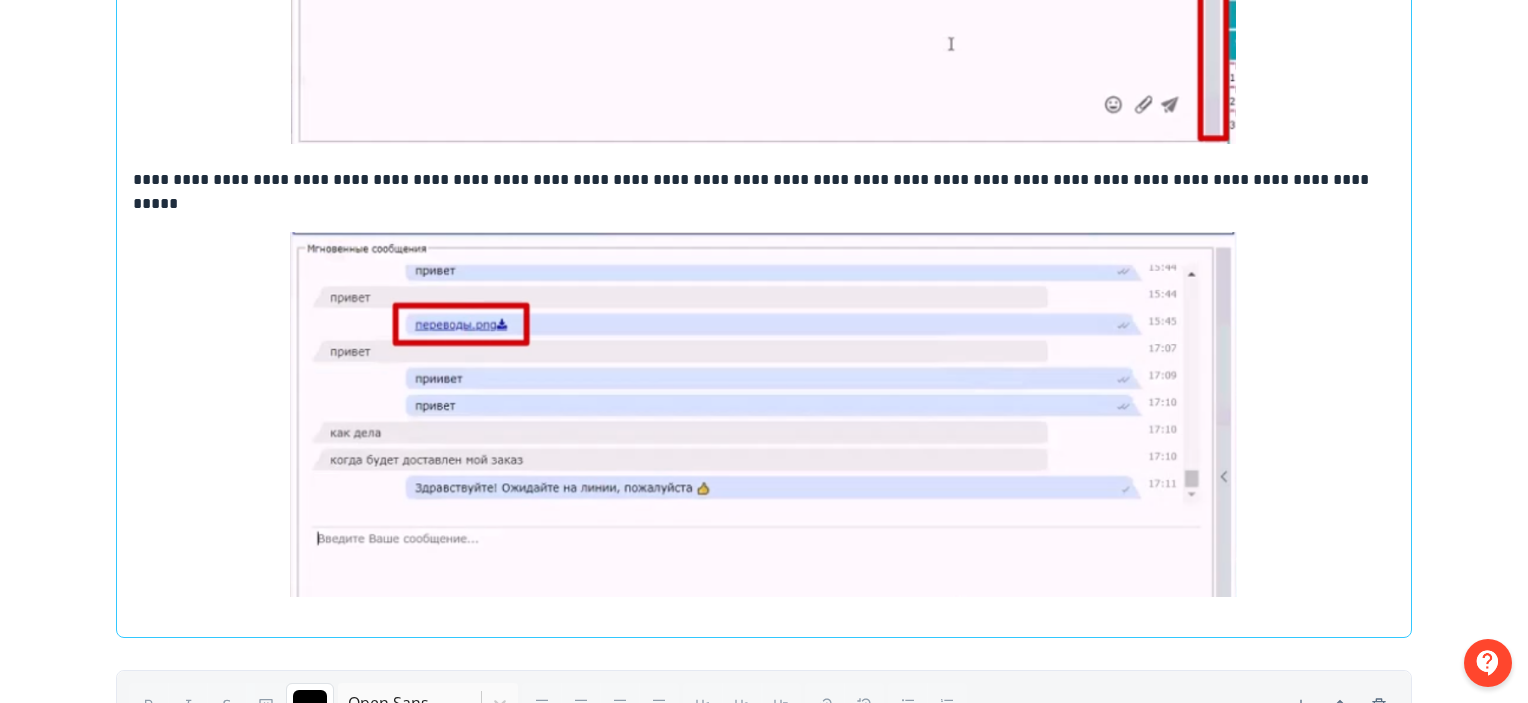 scroll, scrollTop: 3922, scrollLeft: 0, axis: vertical 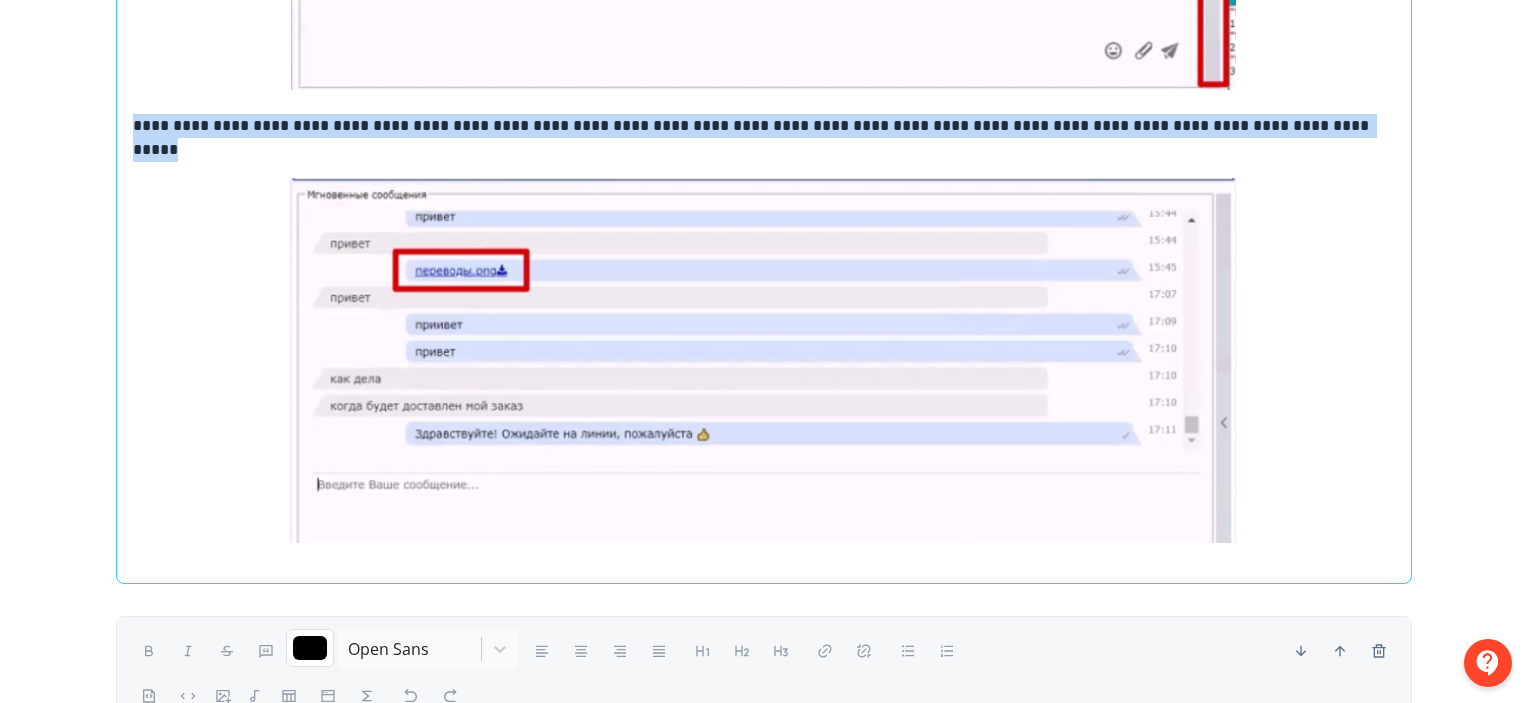 drag, startPoint x: 268, startPoint y: 135, endPoint x: 124, endPoint y: 103, distance: 147.51271 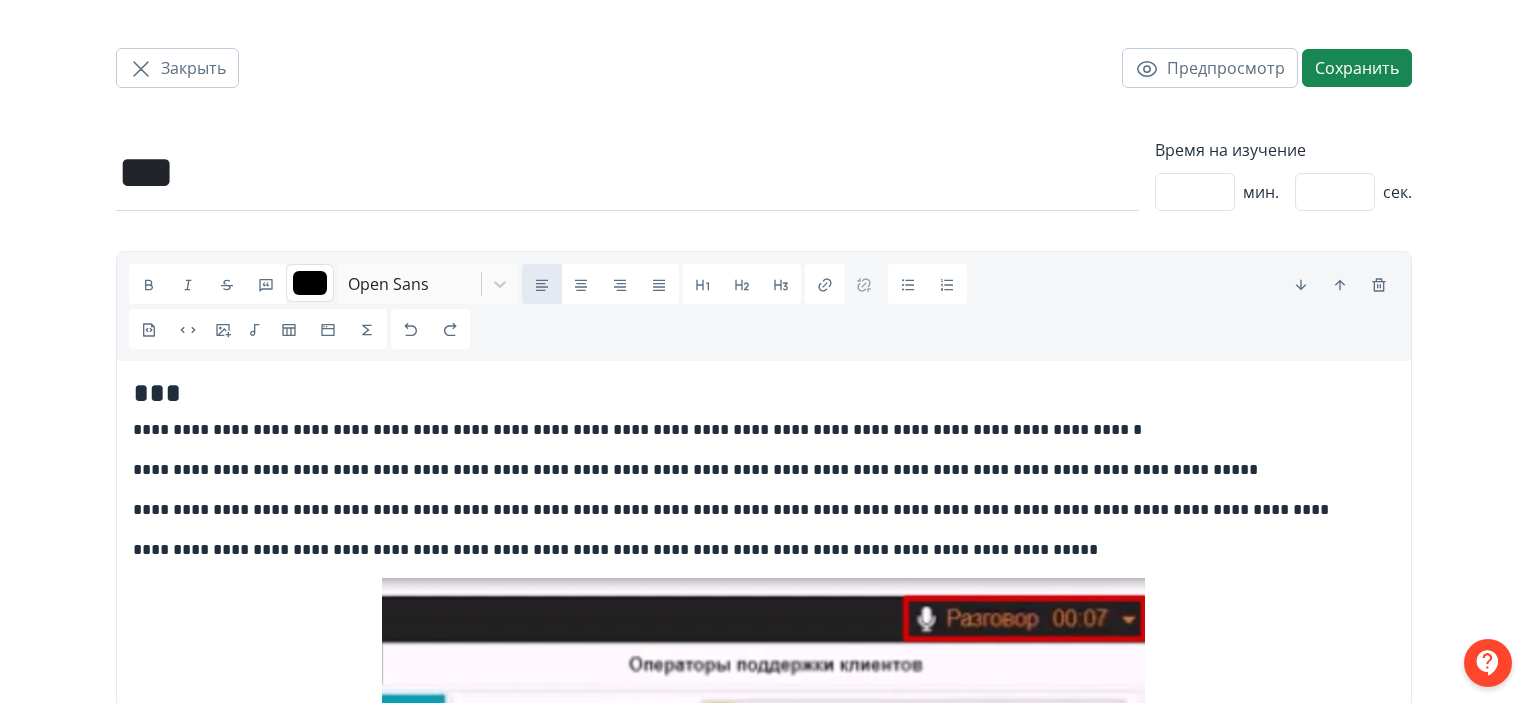 scroll, scrollTop: 3922, scrollLeft: 0, axis: vertical 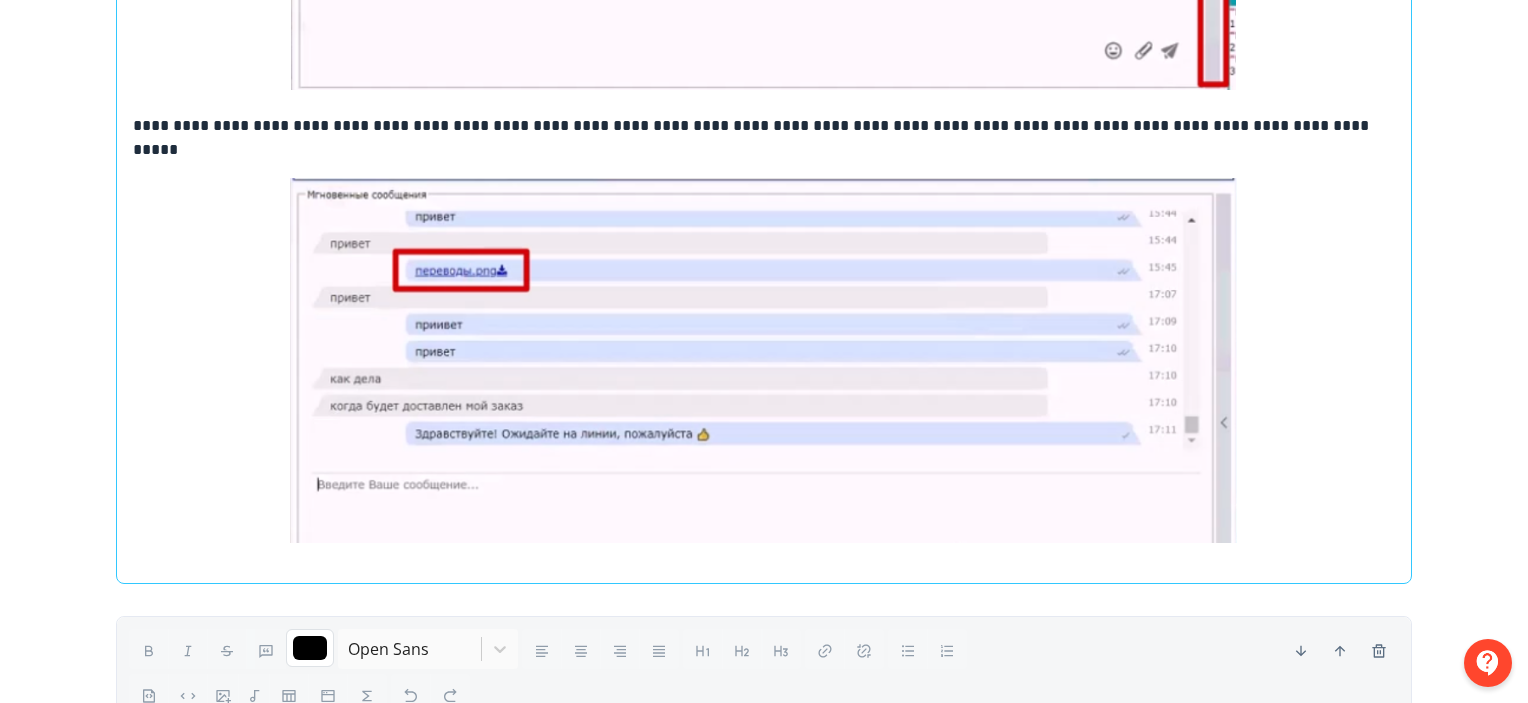 click at bounding box center [764, 365] 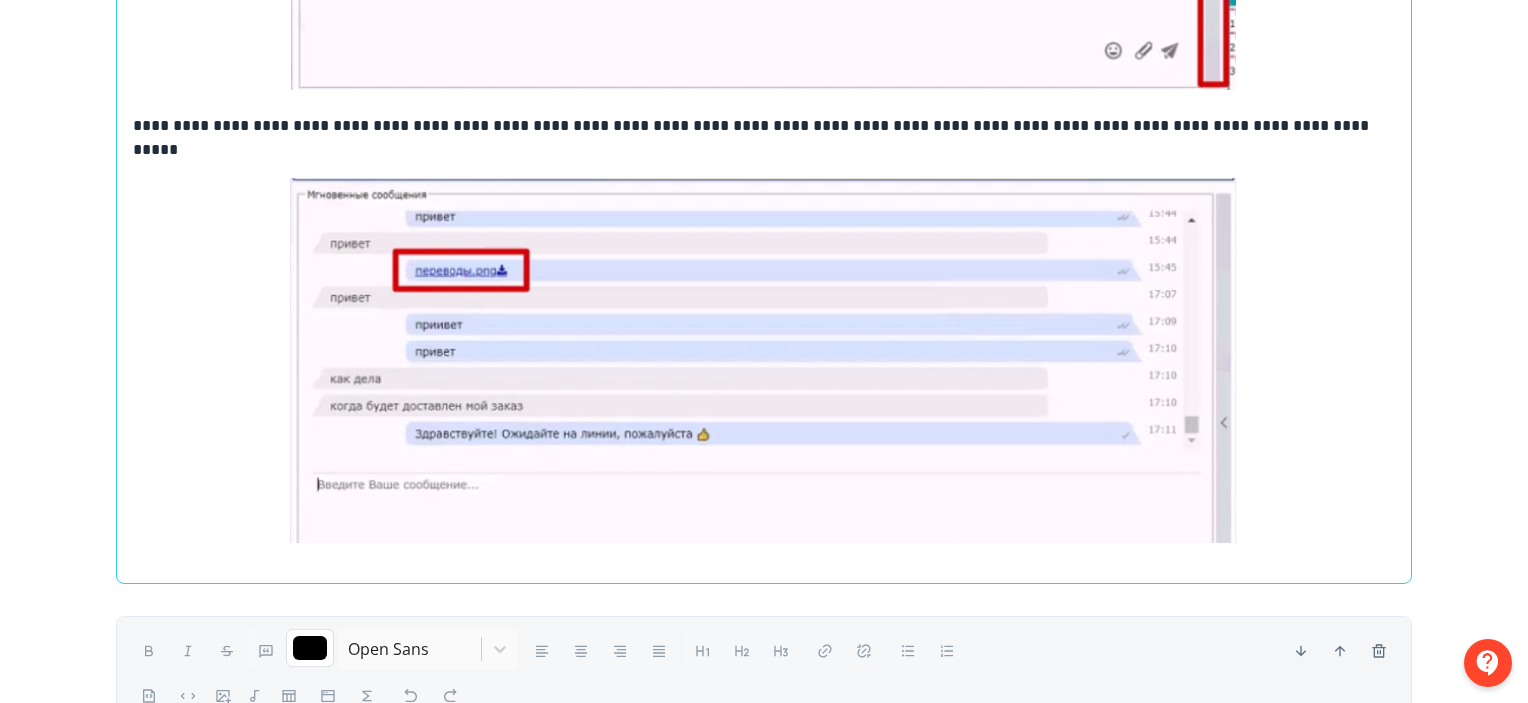 click on "**********" at bounding box center [764, 138] 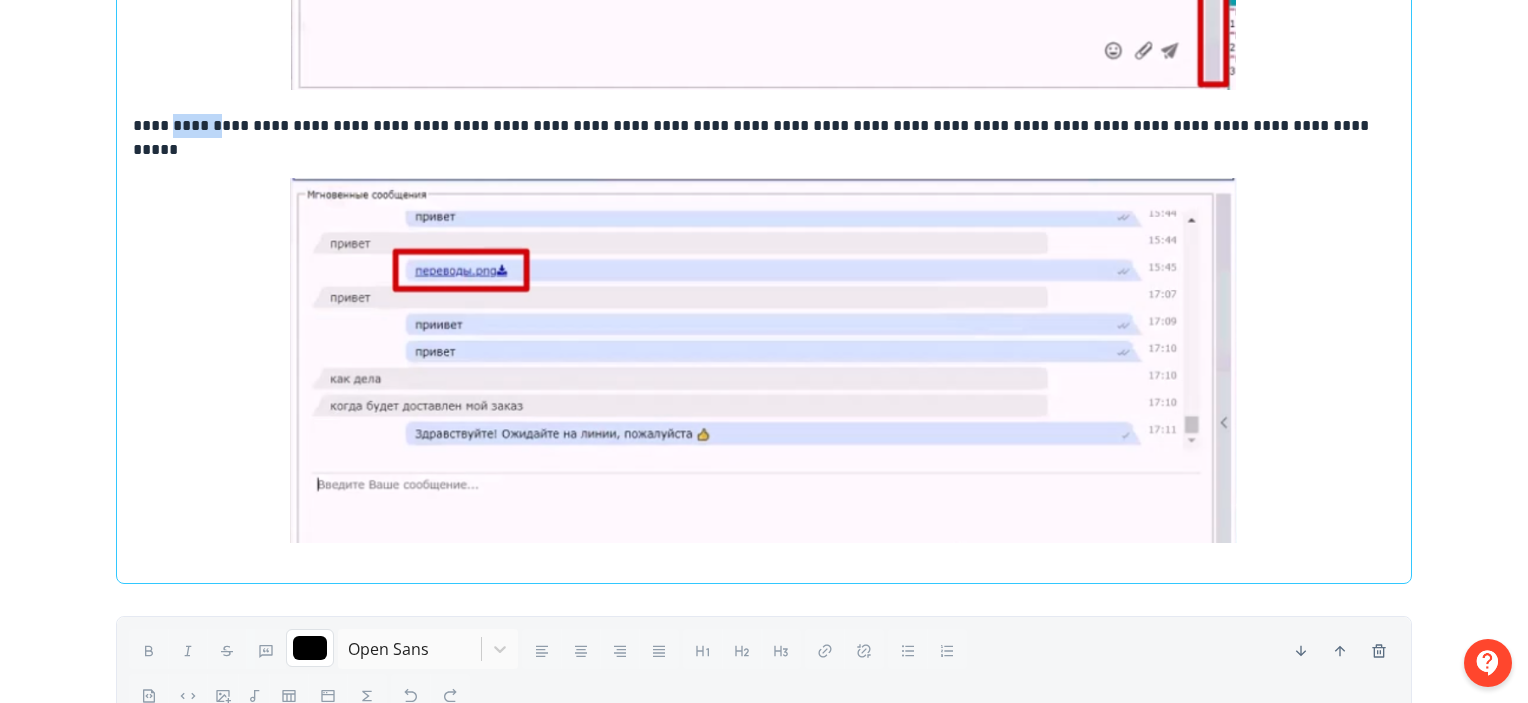click on "**********" at bounding box center [764, 138] 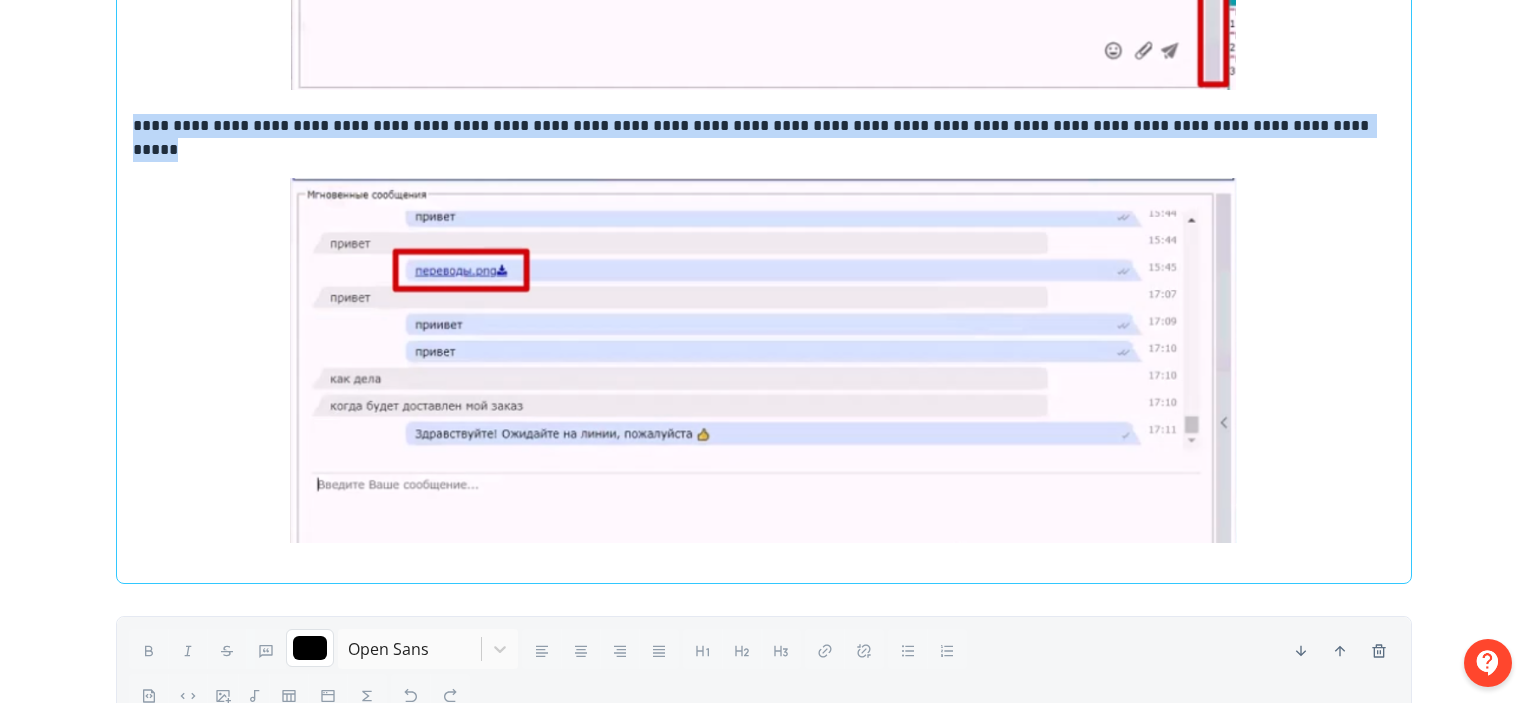 click on "**********" at bounding box center [764, 138] 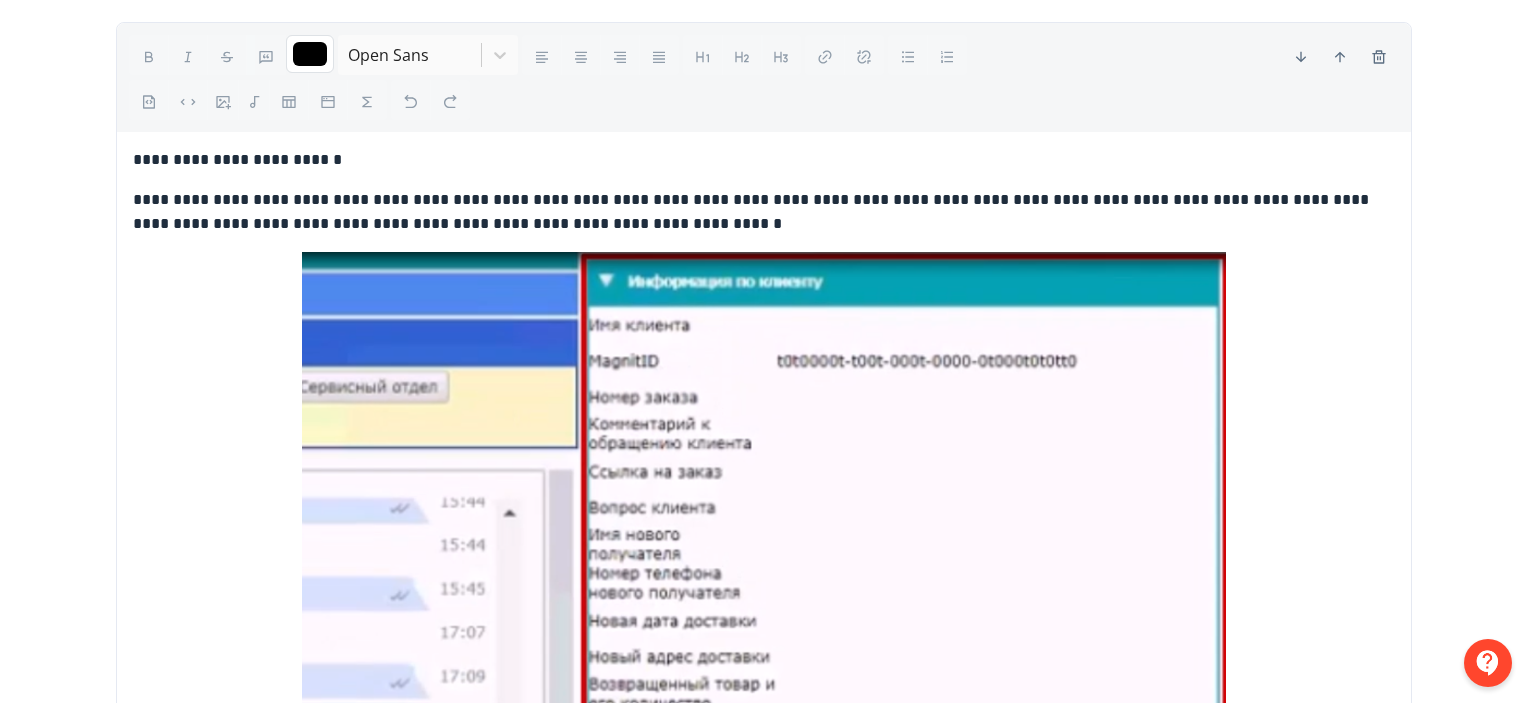 scroll, scrollTop: 4520, scrollLeft: 0, axis: vertical 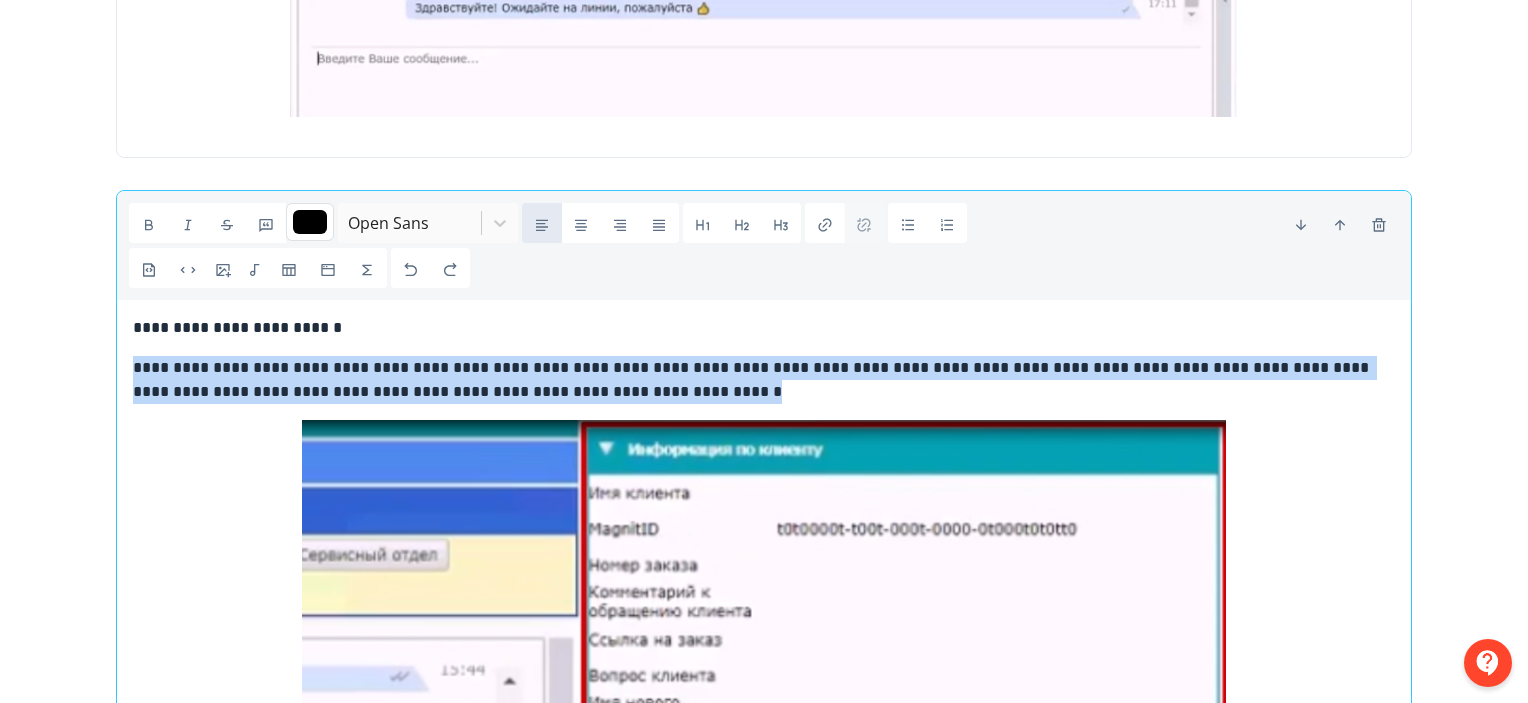drag, startPoint x: 133, startPoint y: 355, endPoint x: 896, endPoint y: 377, distance: 763.3171 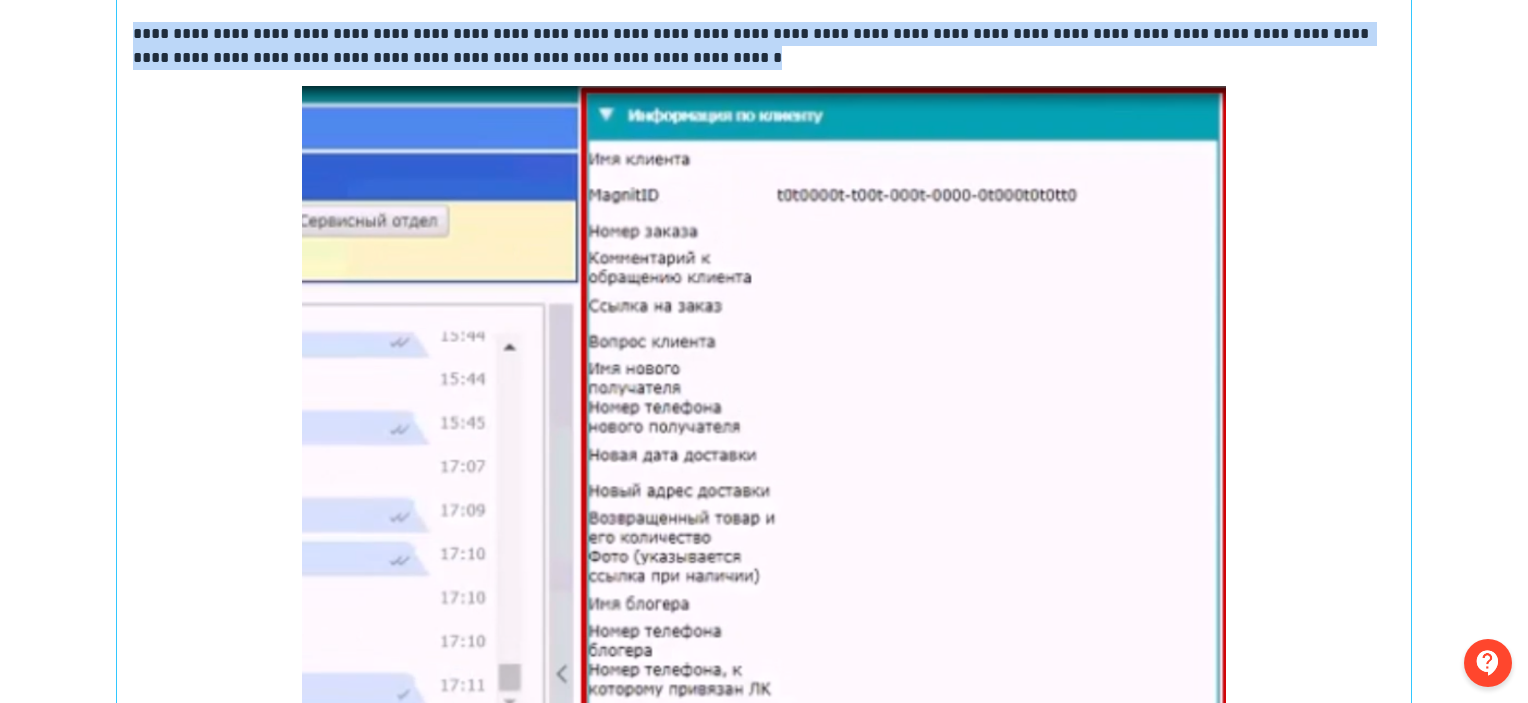 scroll, scrollTop: 4688, scrollLeft: 0, axis: vertical 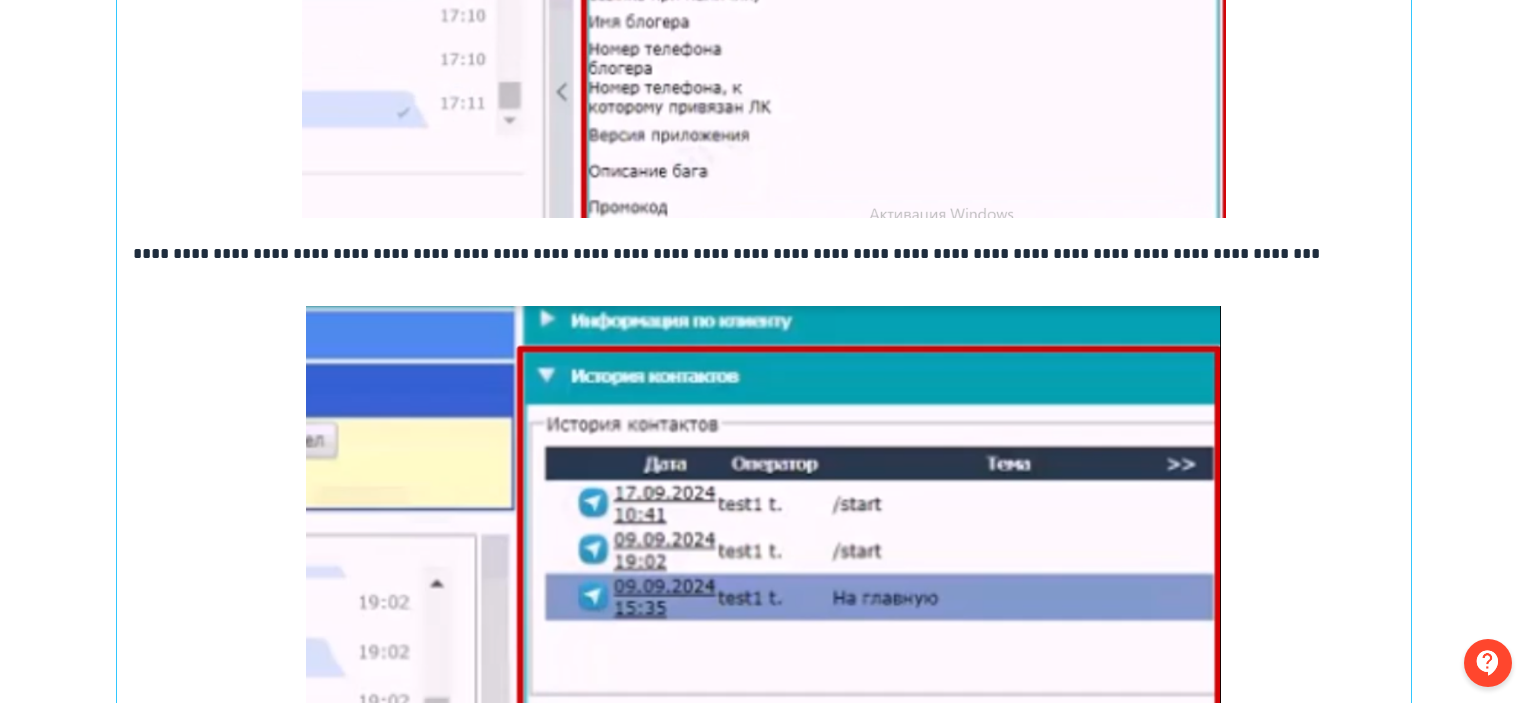click on "**********" at bounding box center [764, 266] 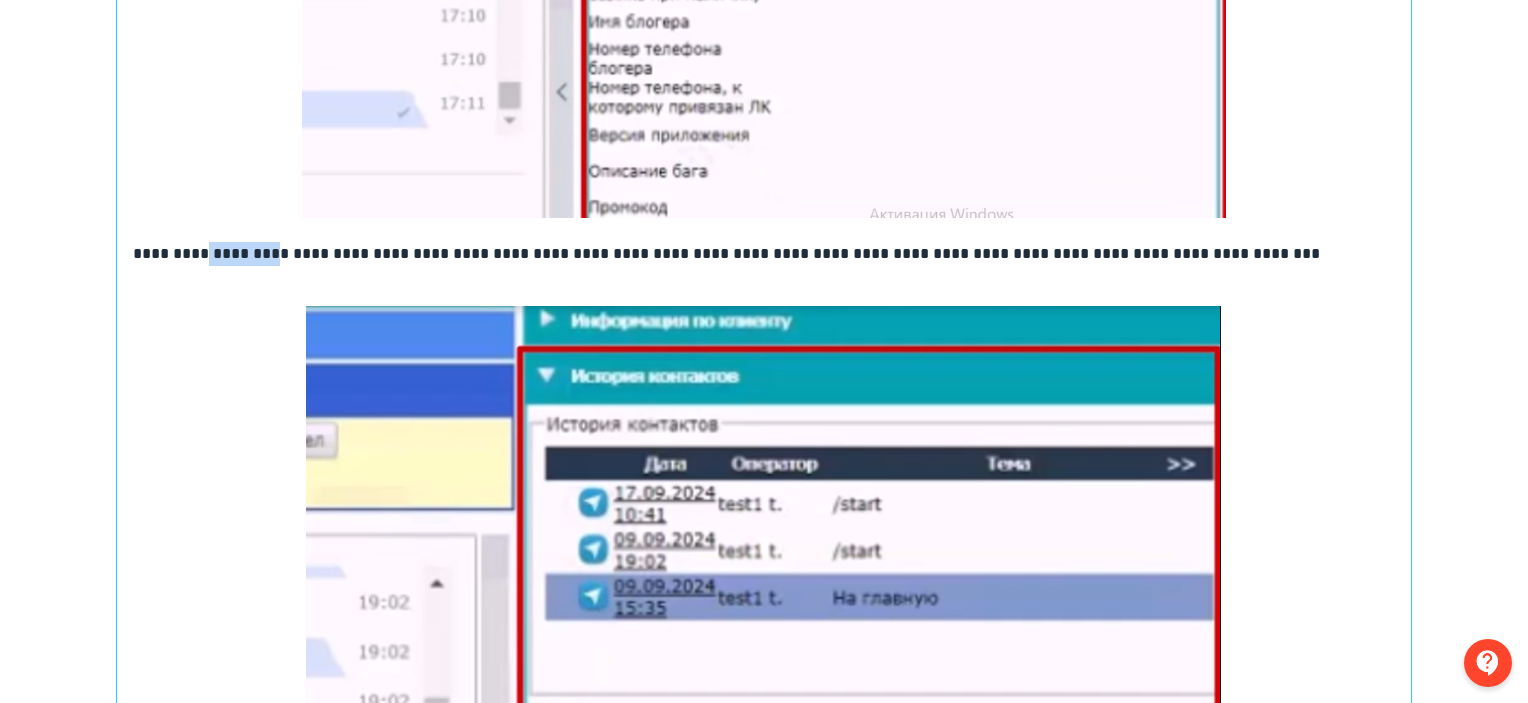 click on "**********" at bounding box center [764, 266] 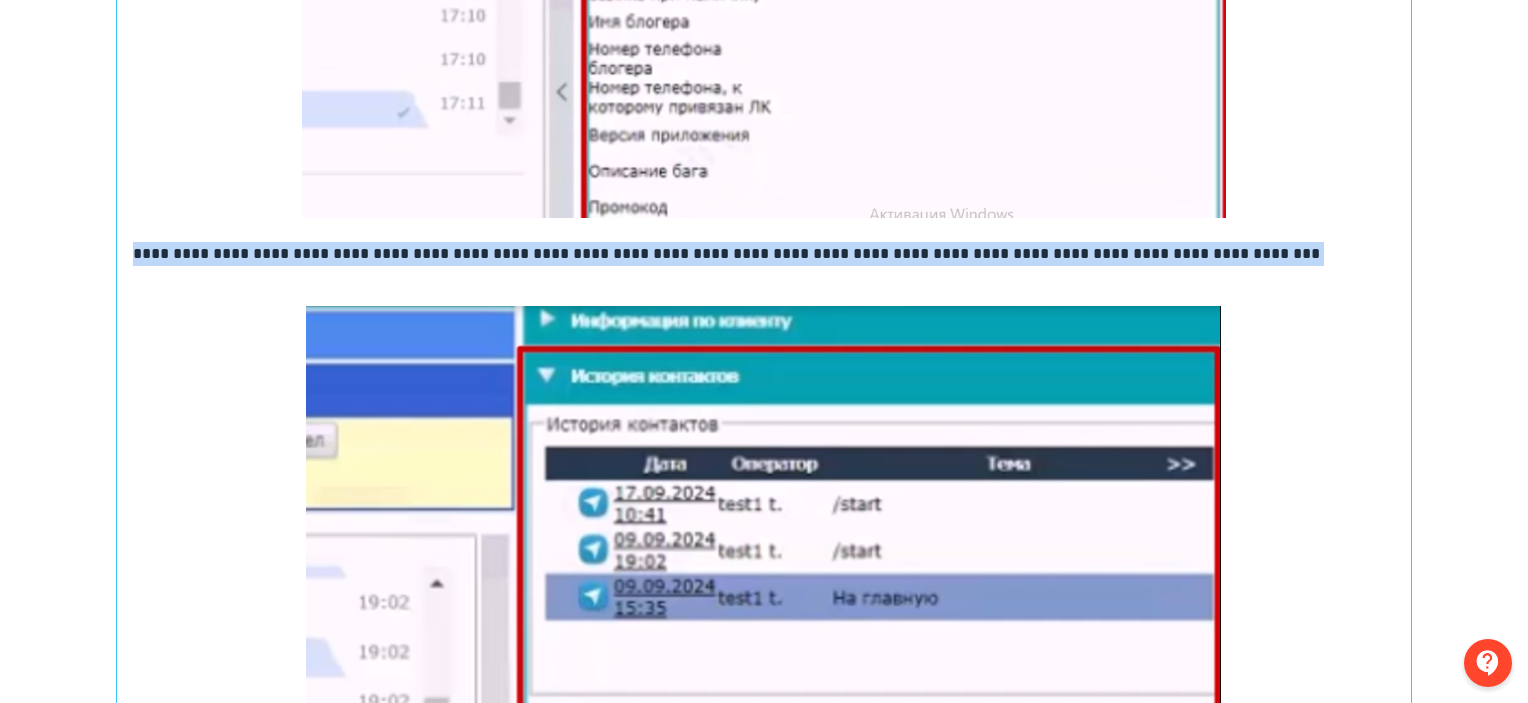 click on "**********" at bounding box center (764, 266) 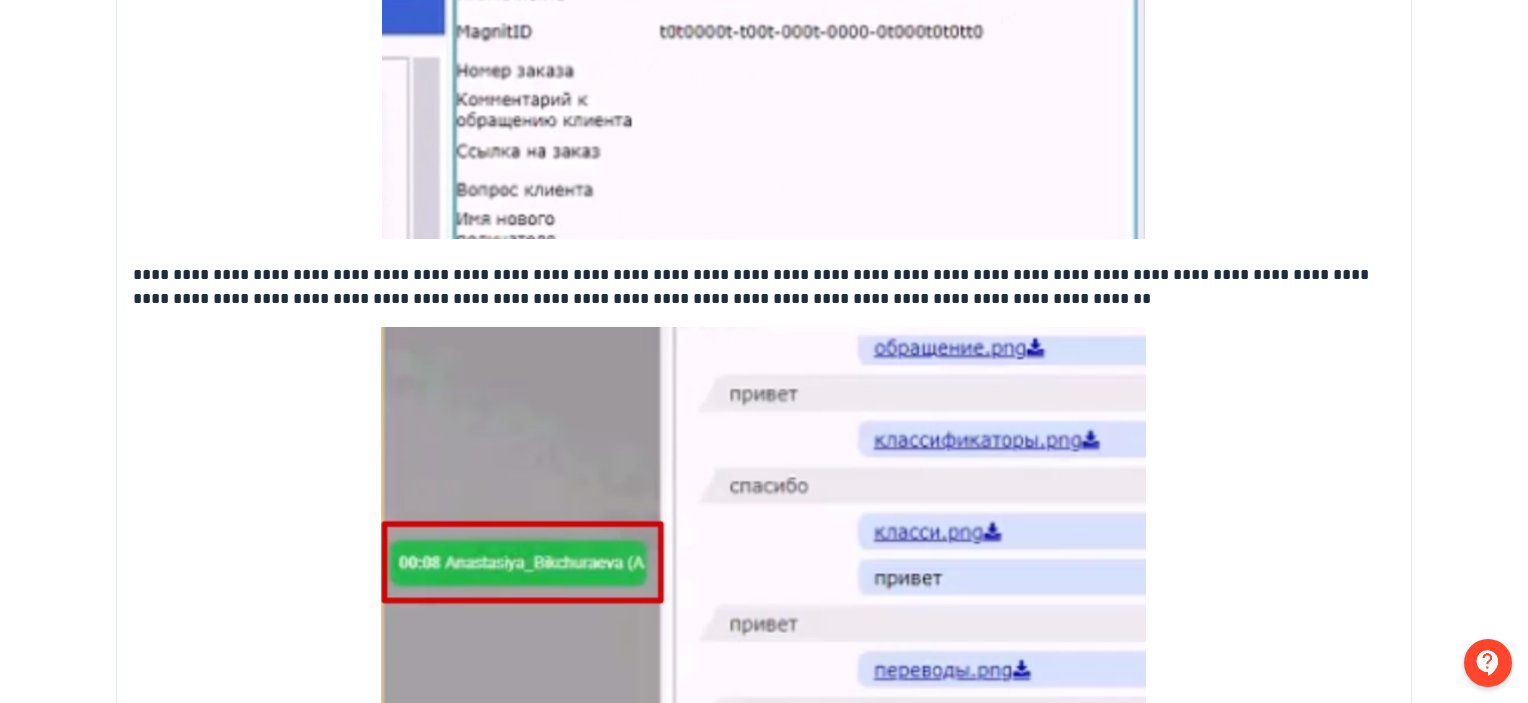 scroll, scrollTop: 0, scrollLeft: 0, axis: both 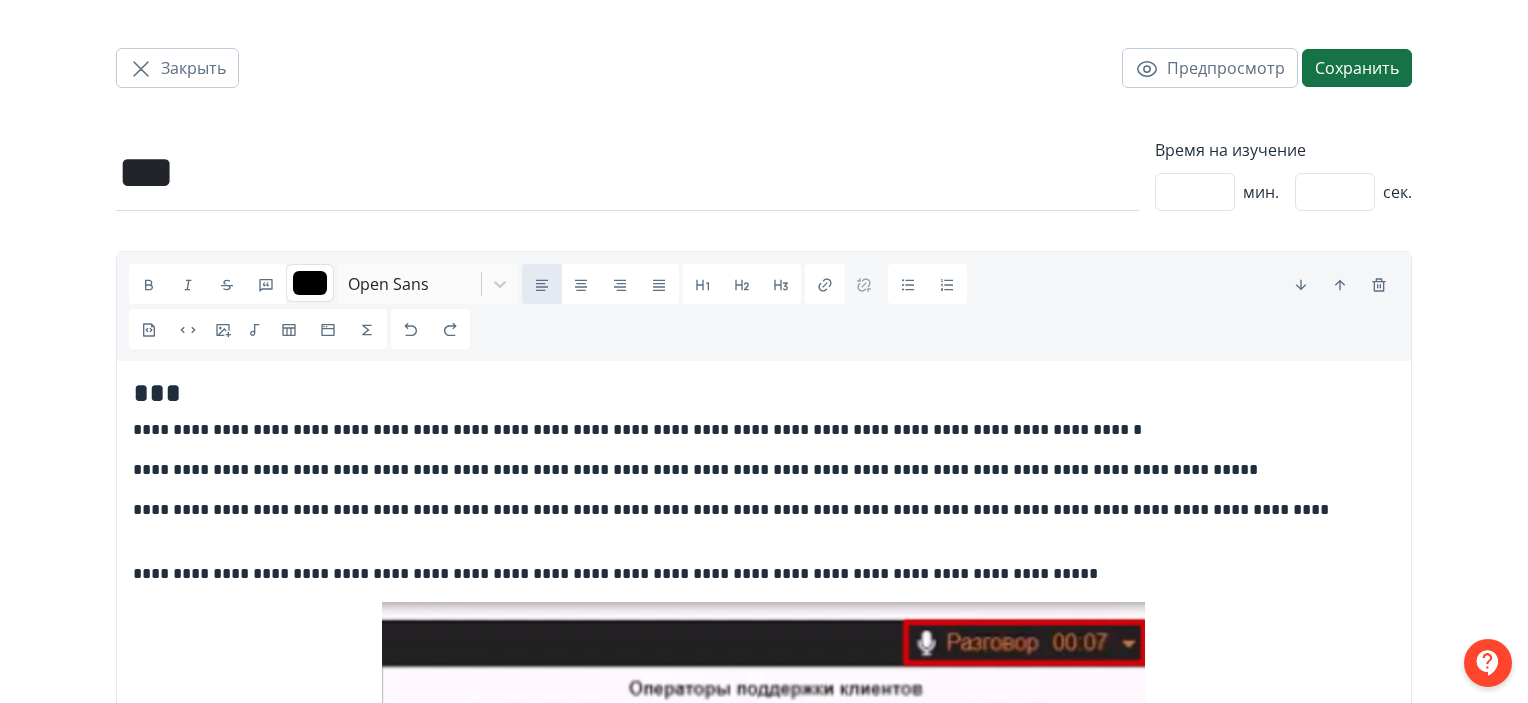click on "Сохранить" at bounding box center (1357, 68) 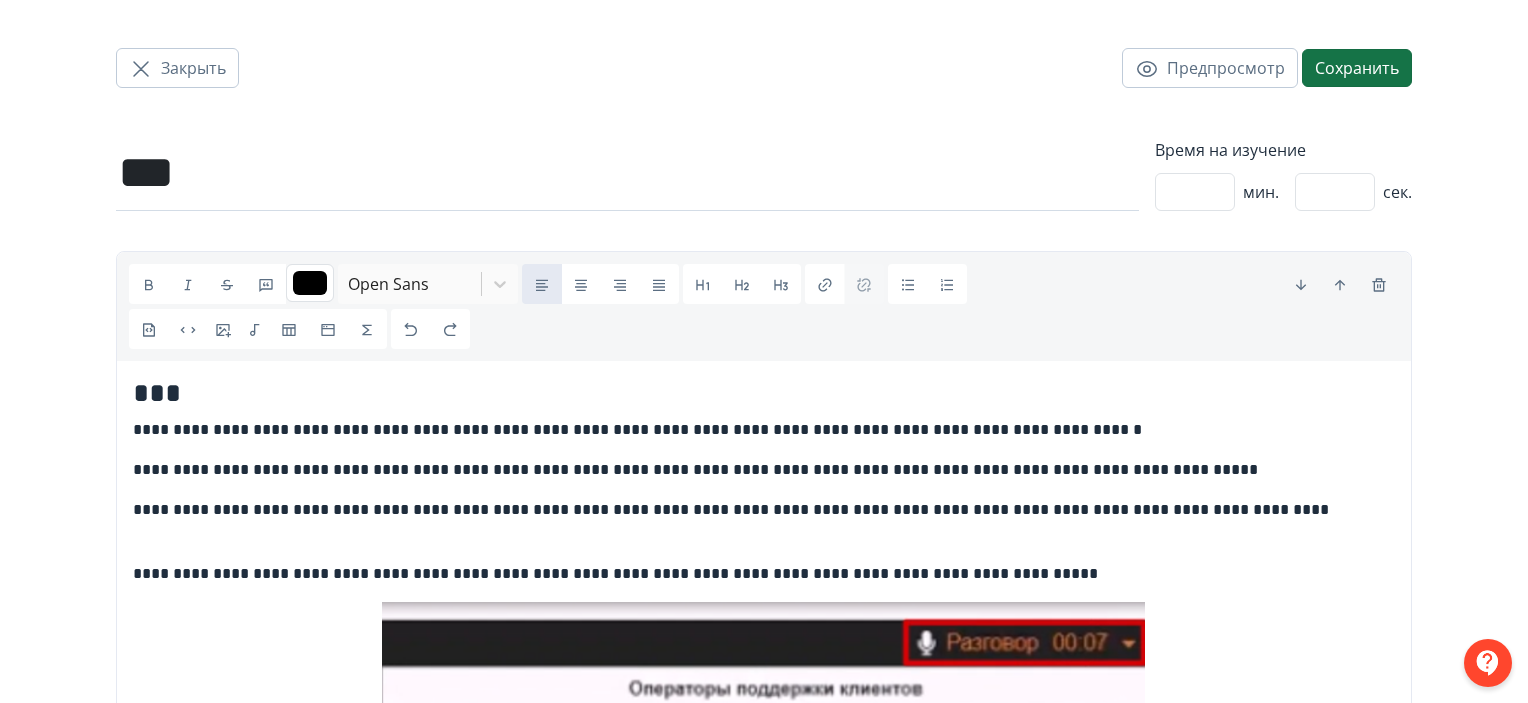 click on "Сохранить" at bounding box center (1357, 68) 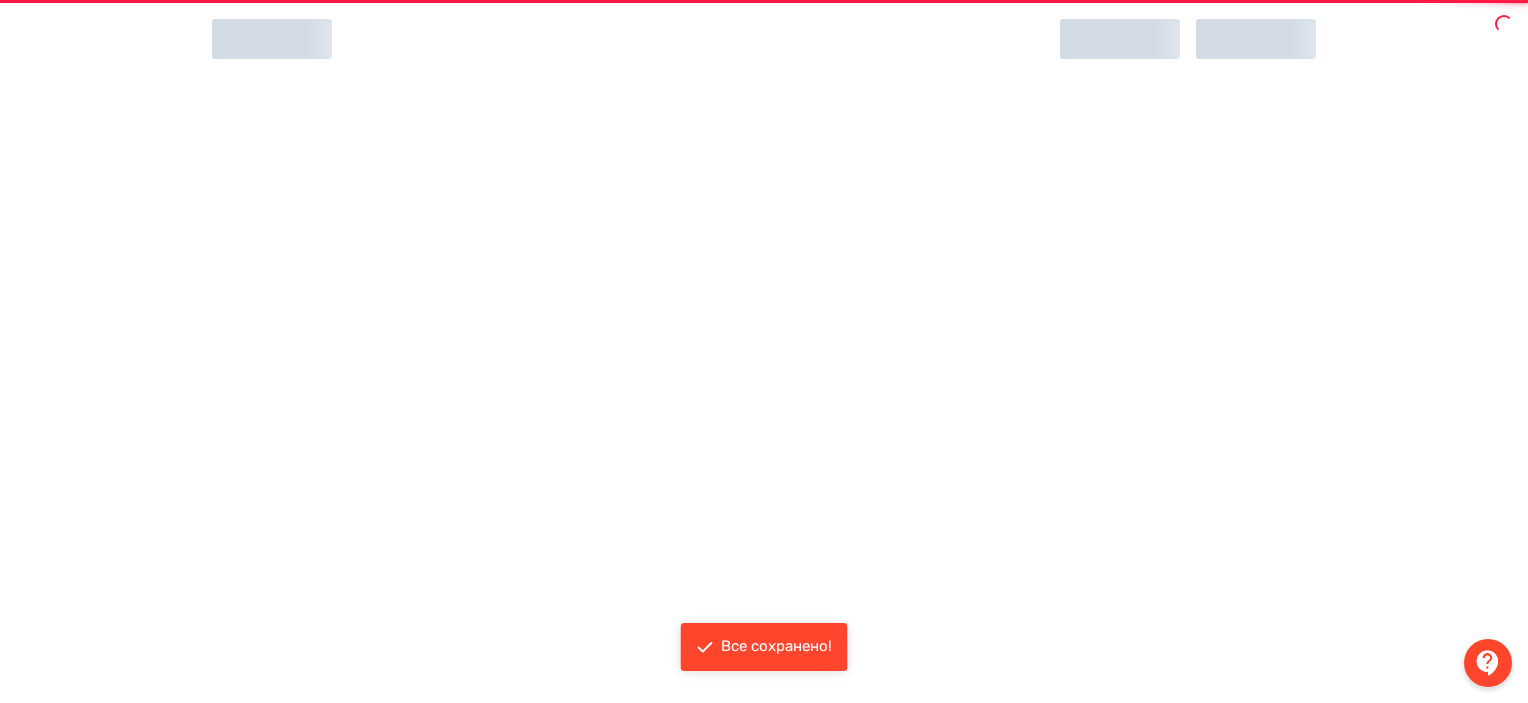 scroll, scrollTop: 0, scrollLeft: 0, axis: both 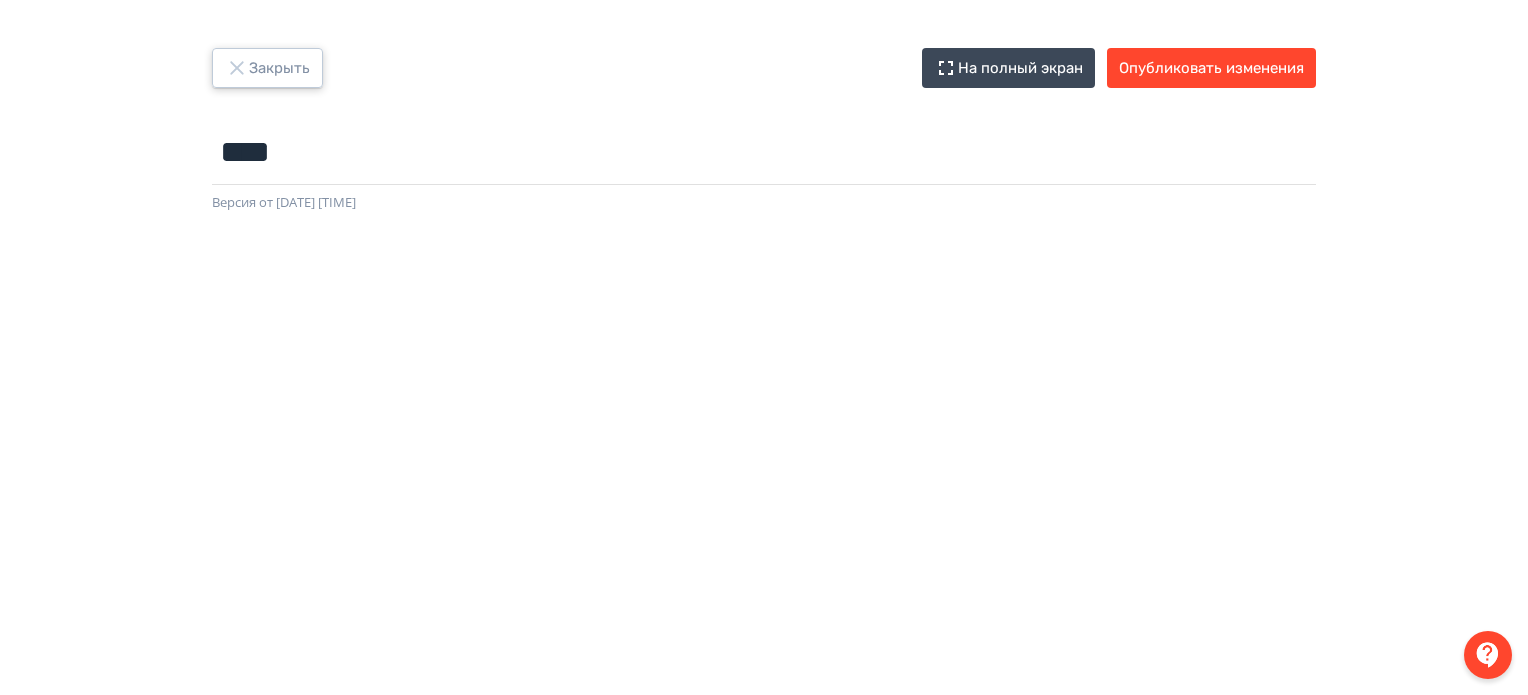click on "Закрыть" at bounding box center (267, 68) 